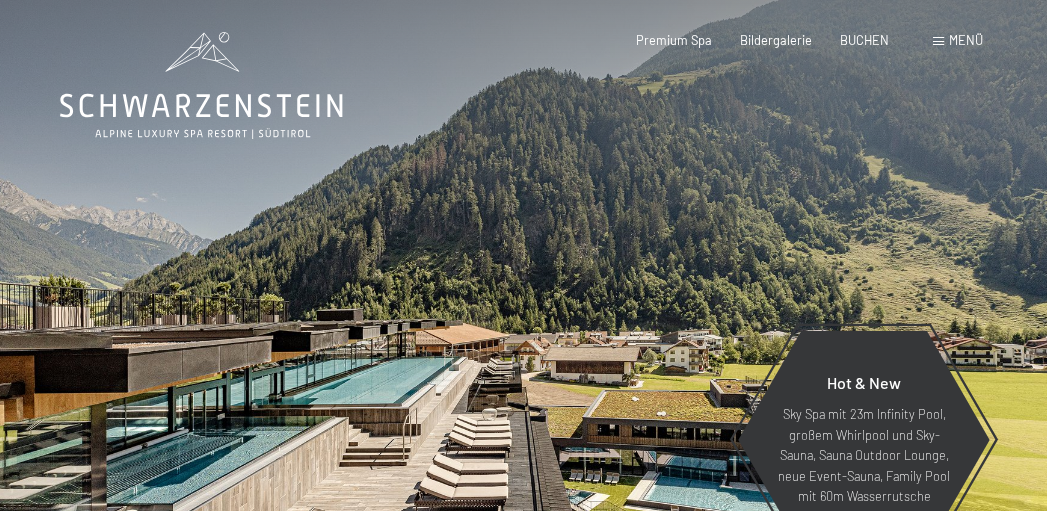 scroll, scrollTop: 0, scrollLeft: 0, axis: both 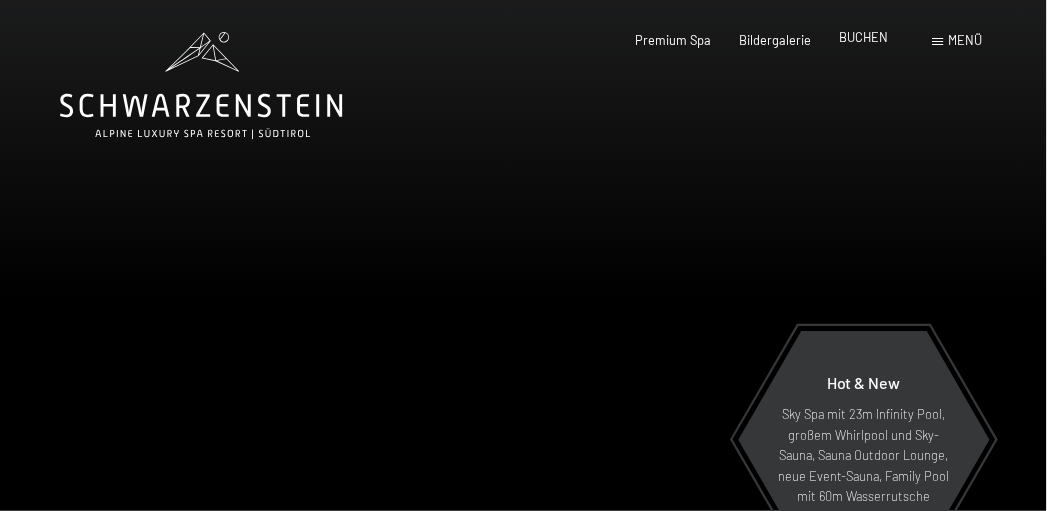 click on "BUCHEN" at bounding box center (864, 37) 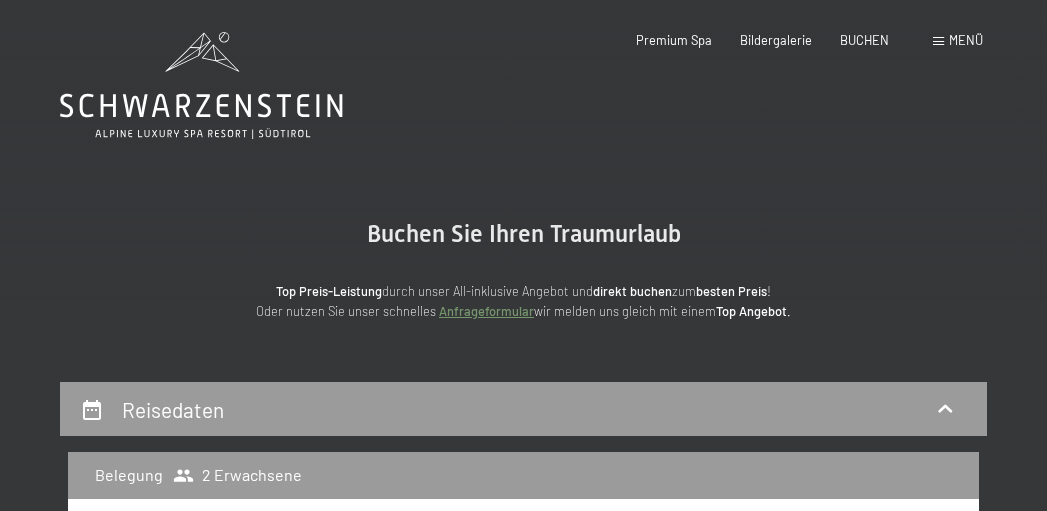 scroll, scrollTop: 0, scrollLeft: 0, axis: both 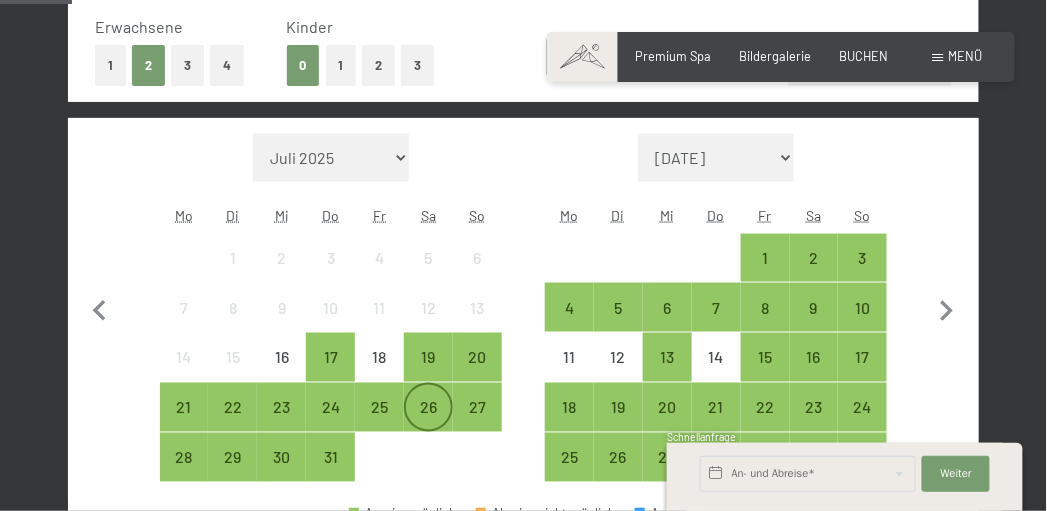 click on "26" at bounding box center [428, 407] 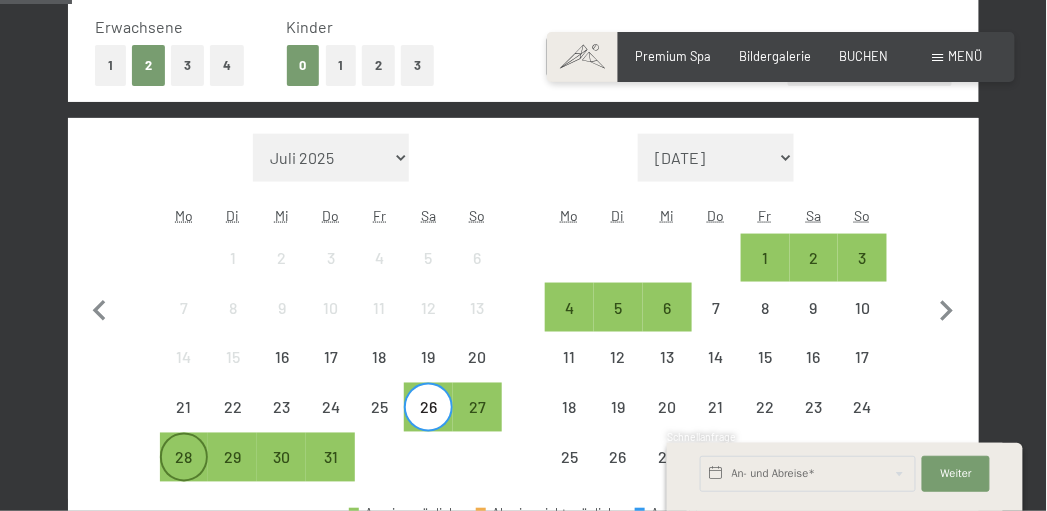 click on "28" at bounding box center (184, 472) 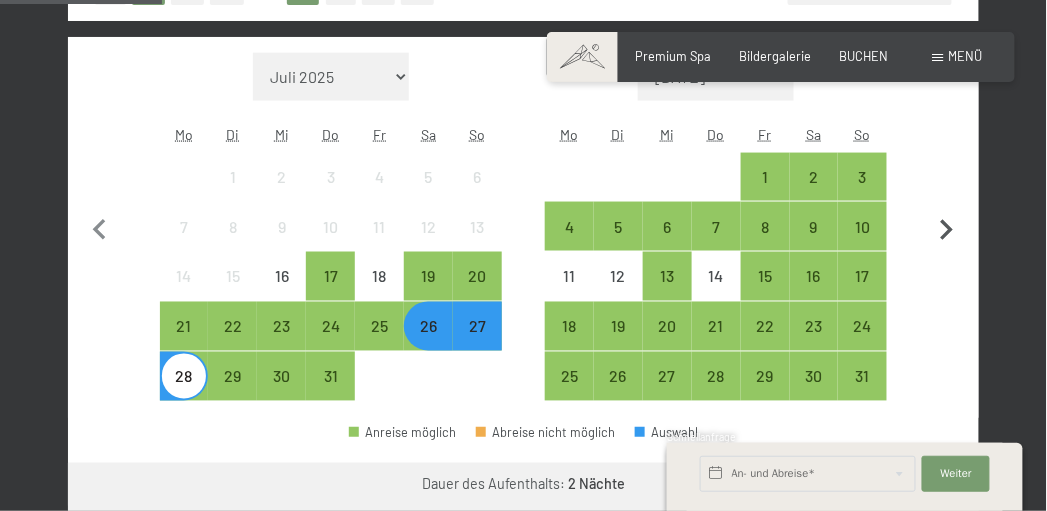 scroll, scrollTop: 699, scrollLeft: 0, axis: vertical 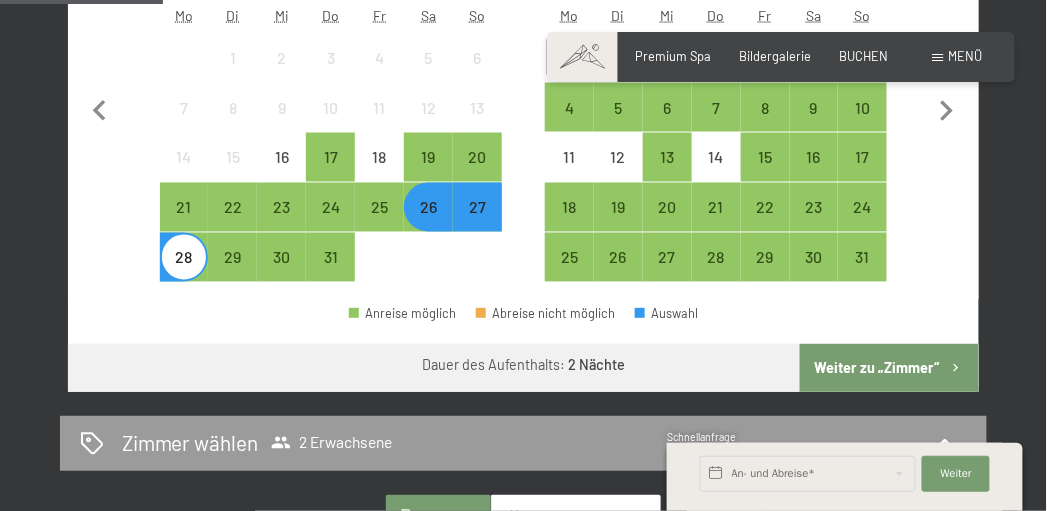 click on "Weiter zu „Zimmer“" at bounding box center [889, 368] 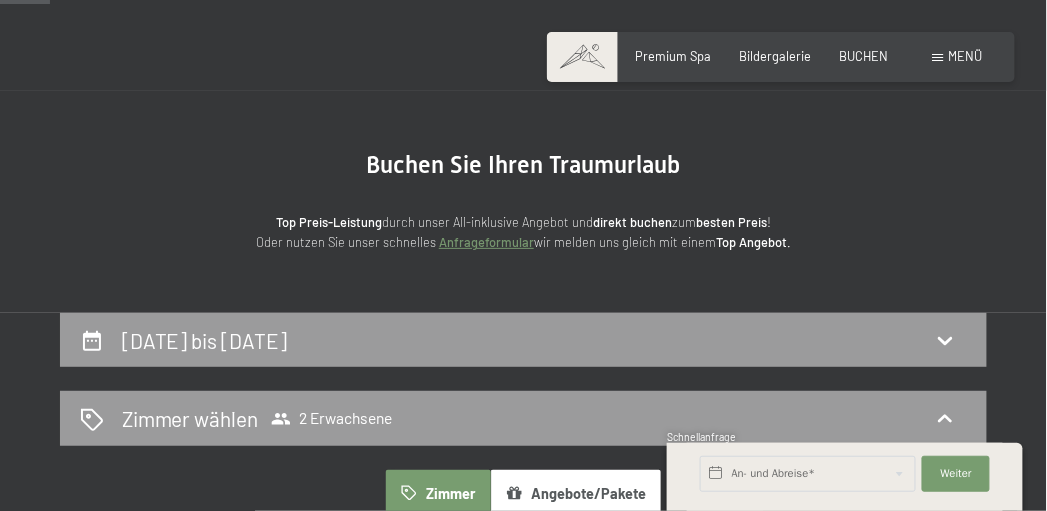 scroll, scrollTop: 0, scrollLeft: 0, axis: both 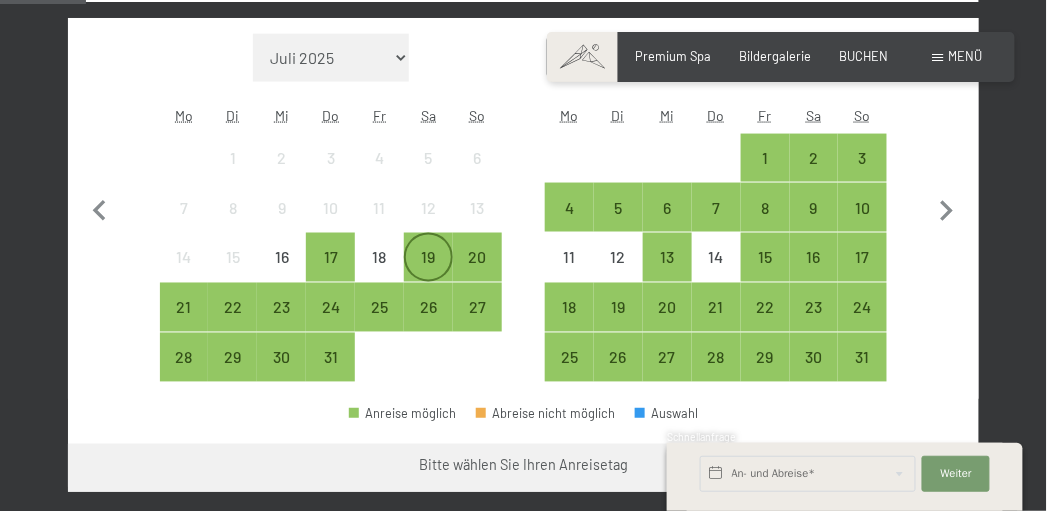 click on "19" at bounding box center [428, 272] 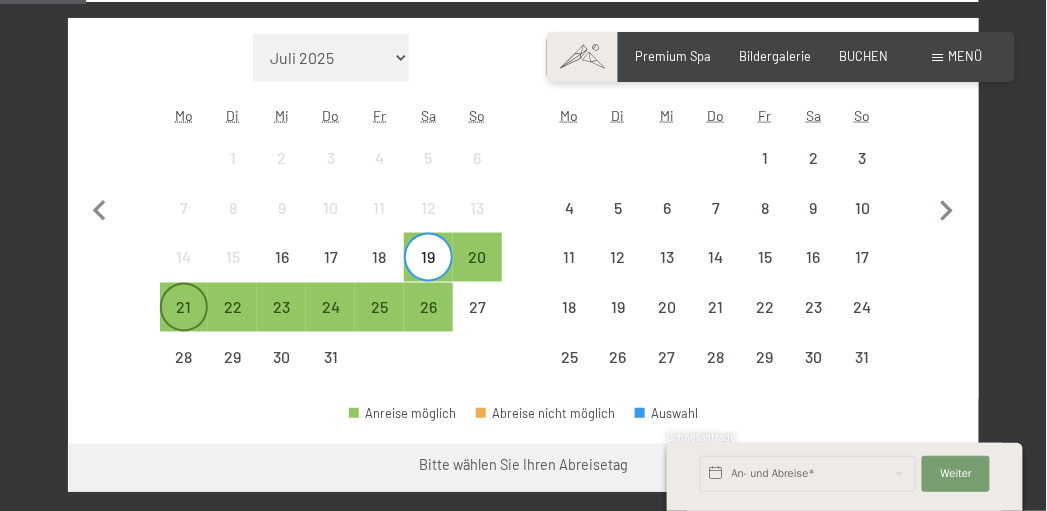 click on "21" at bounding box center (184, 322) 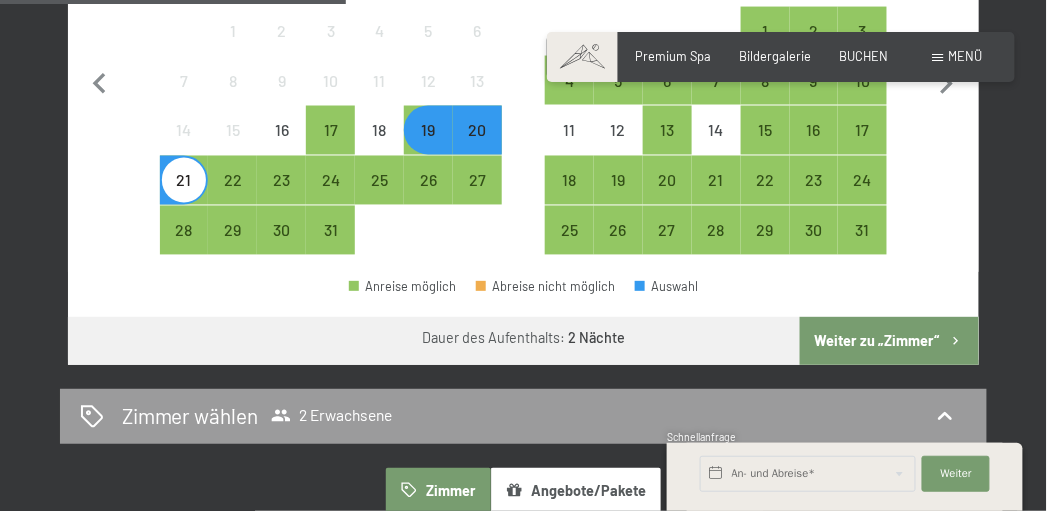 scroll, scrollTop: 900, scrollLeft: 0, axis: vertical 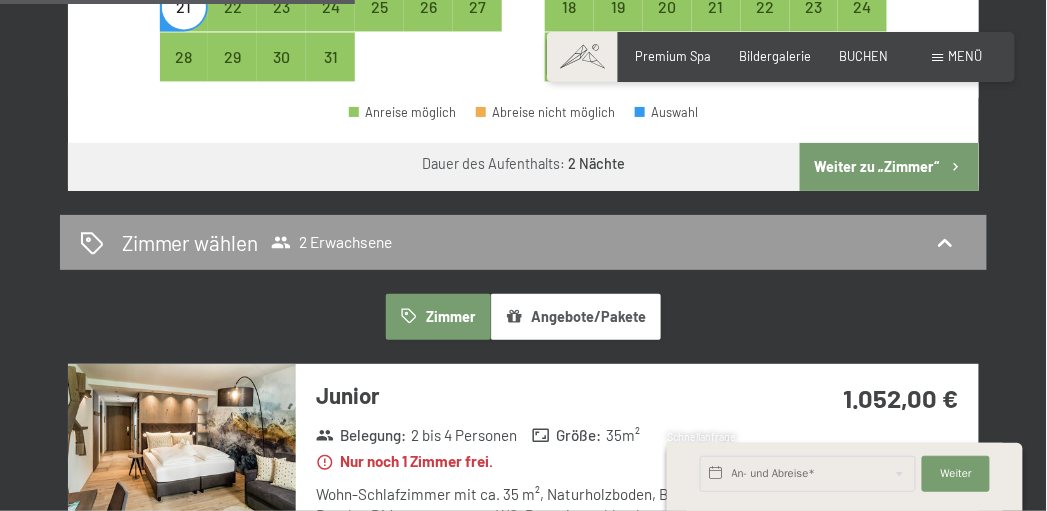 click on "Weiter zu „Zimmer“" at bounding box center (889, 167) 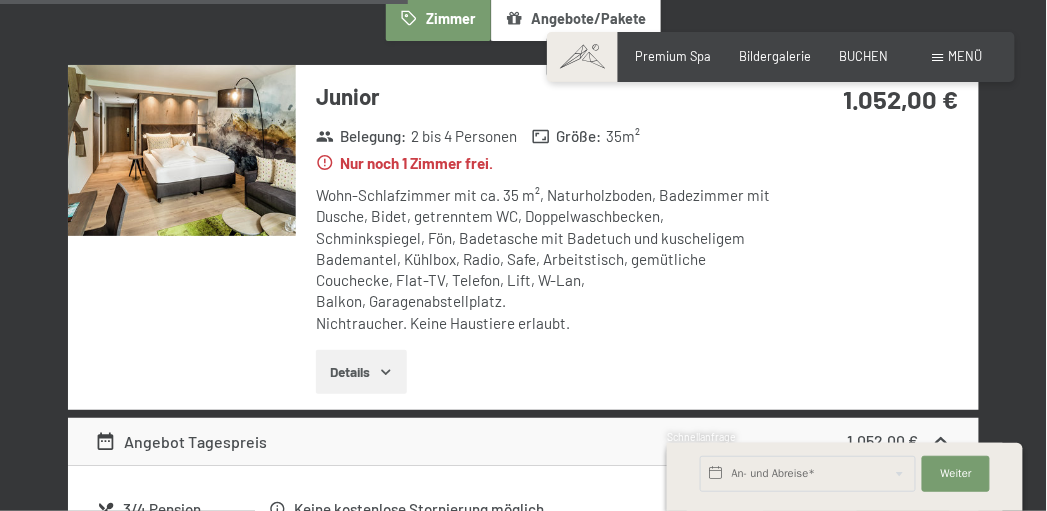 scroll, scrollTop: 382, scrollLeft: 0, axis: vertical 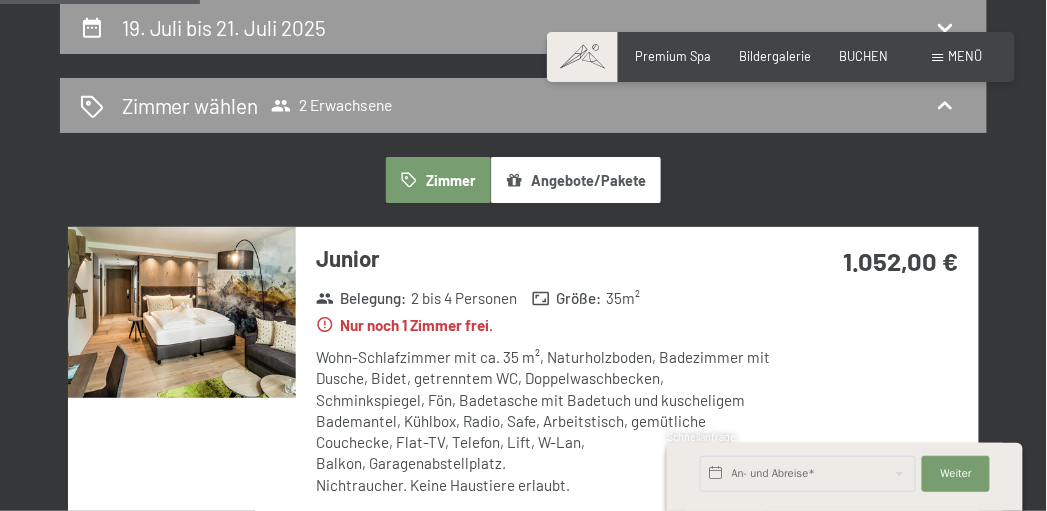 click at bounding box center [182, 312] 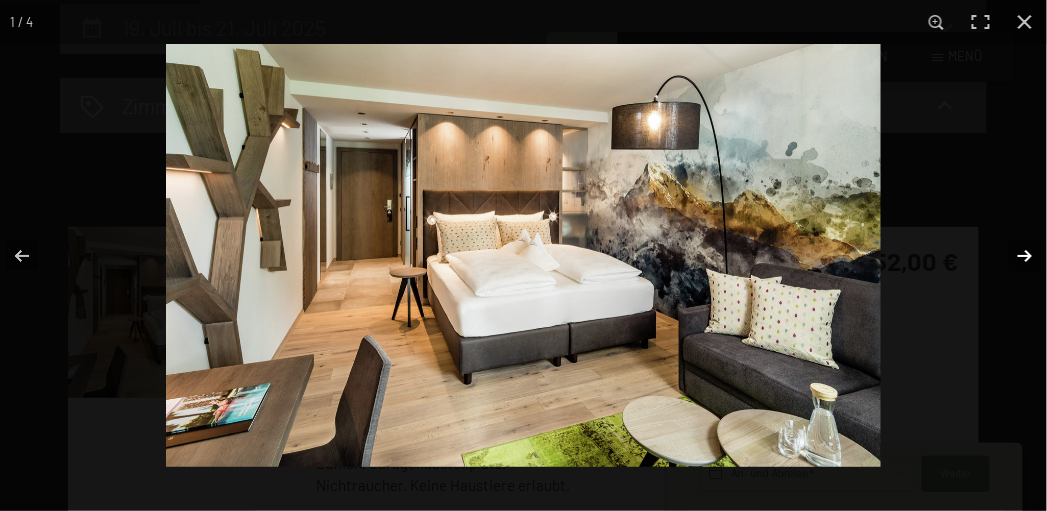 click at bounding box center (1012, 256) 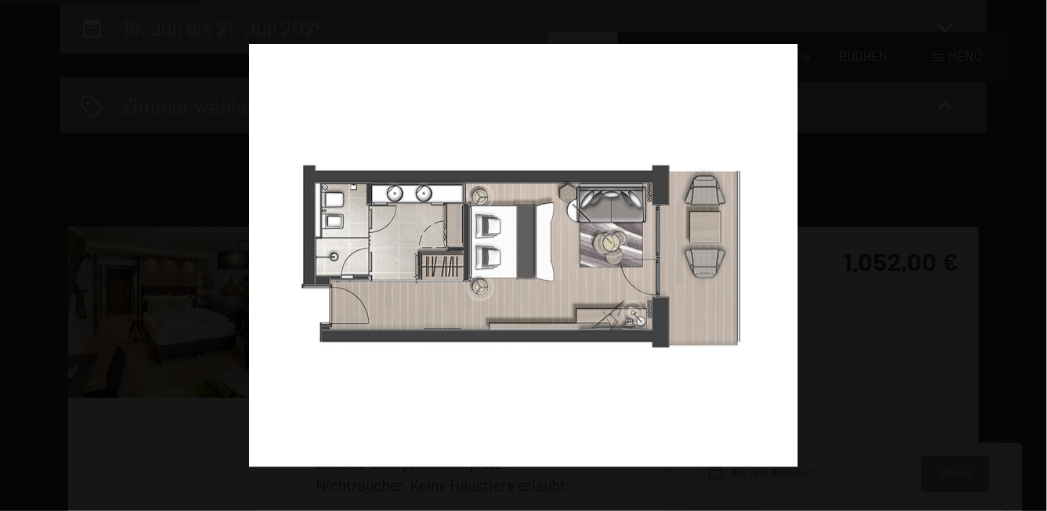 click at bounding box center [1012, 256] 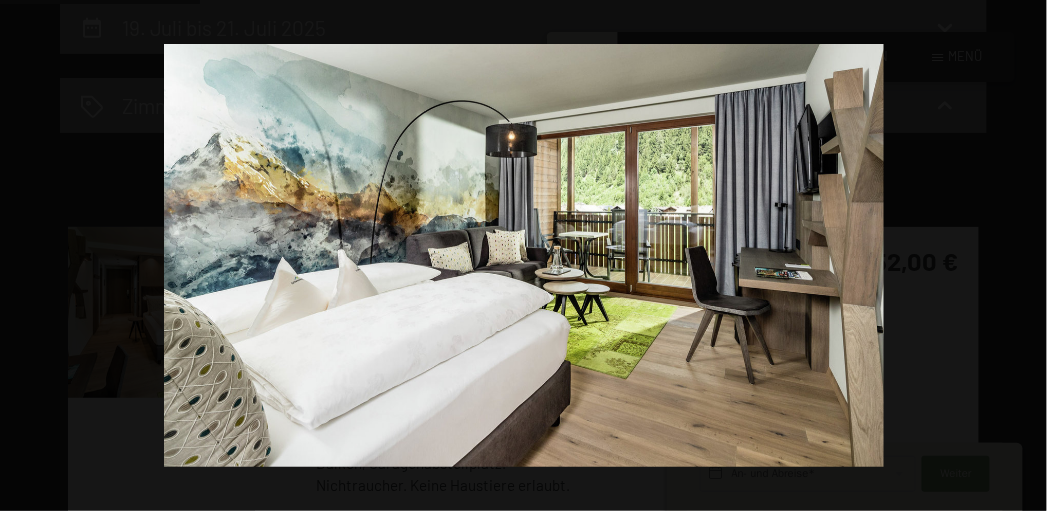 click at bounding box center [1012, 256] 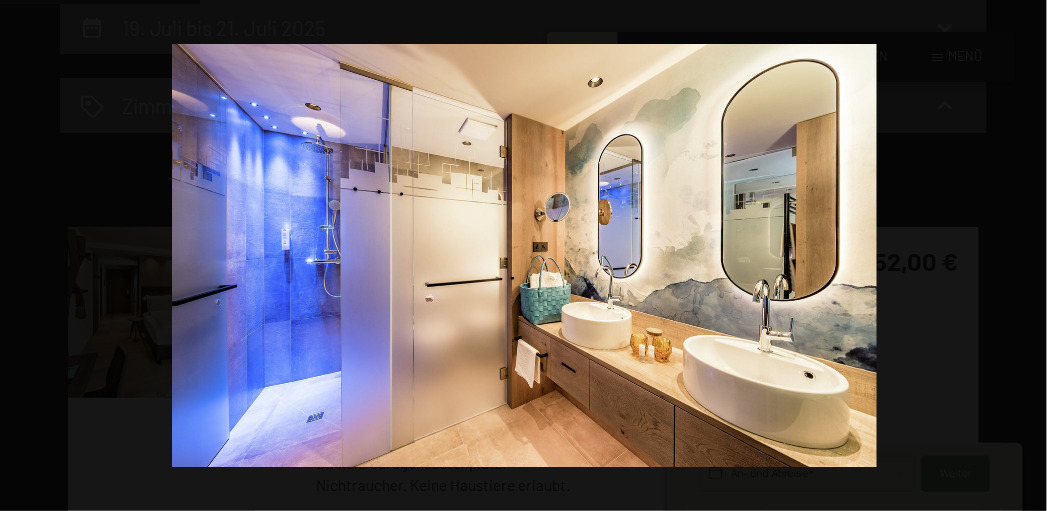 click at bounding box center (1012, 256) 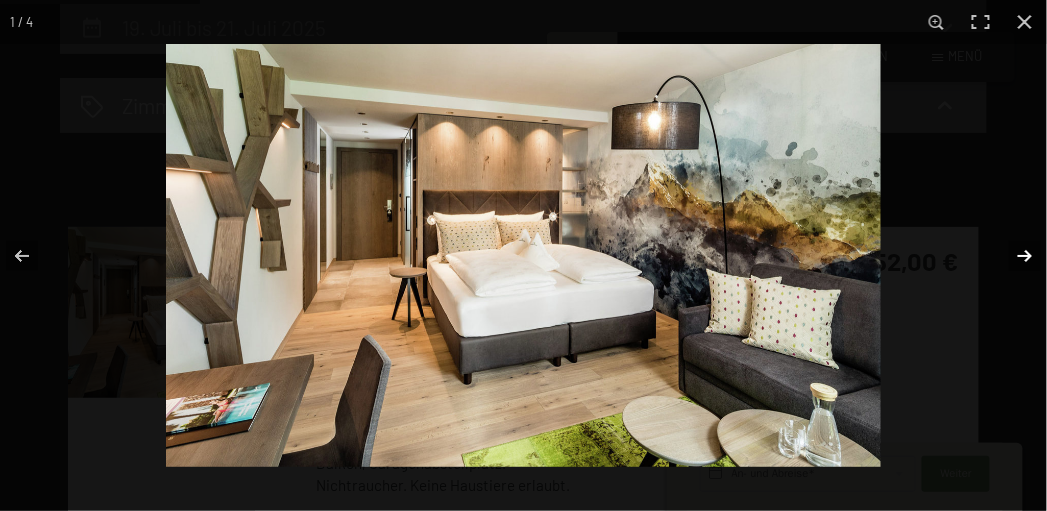 click at bounding box center [1012, 256] 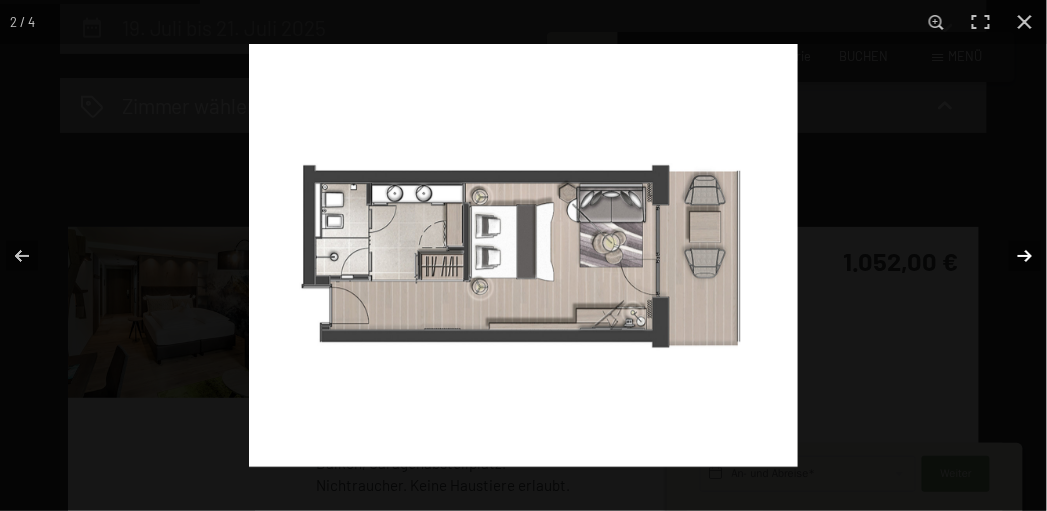 click at bounding box center (1012, 256) 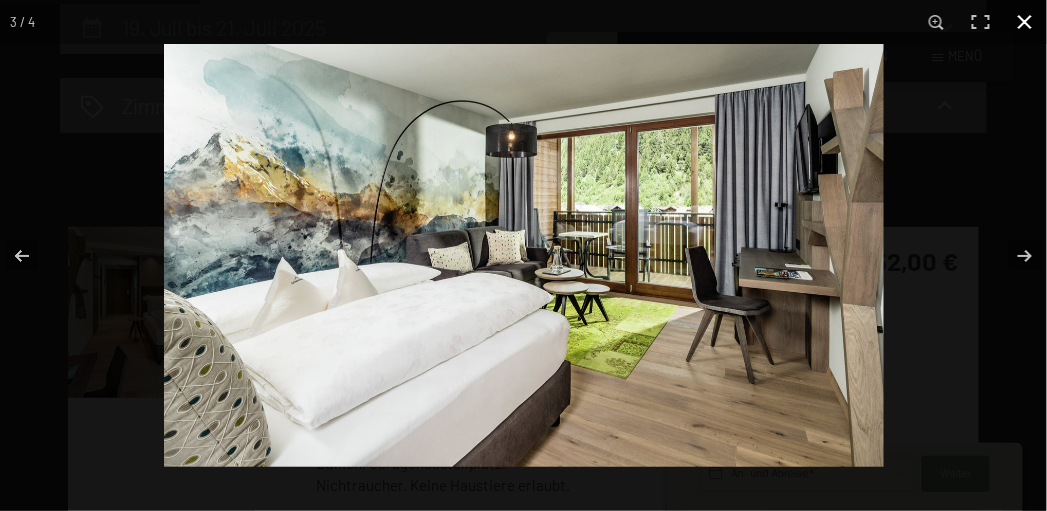 click at bounding box center (1025, 22) 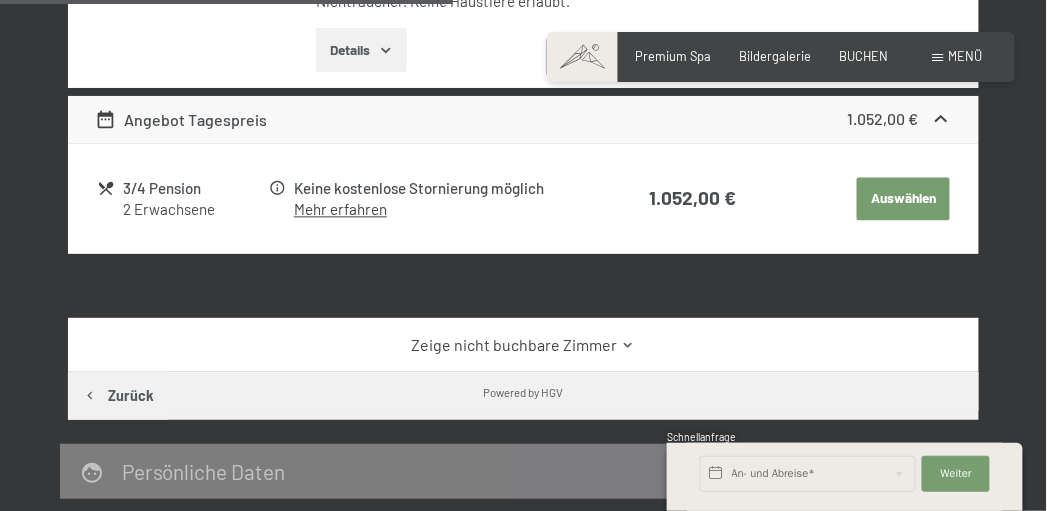 scroll, scrollTop: 881, scrollLeft: 0, axis: vertical 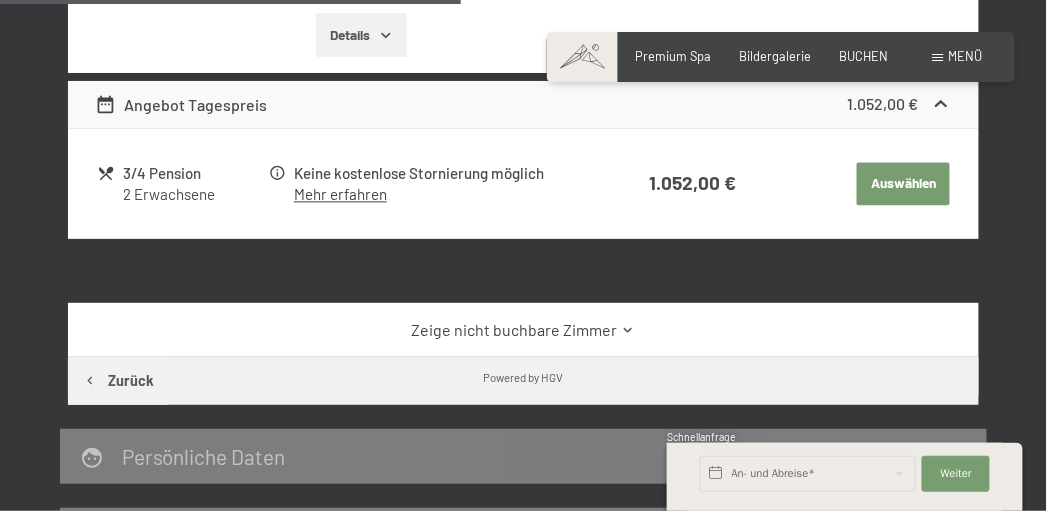click on "Zeige nicht buchbare Zimmer" at bounding box center [523, 330] 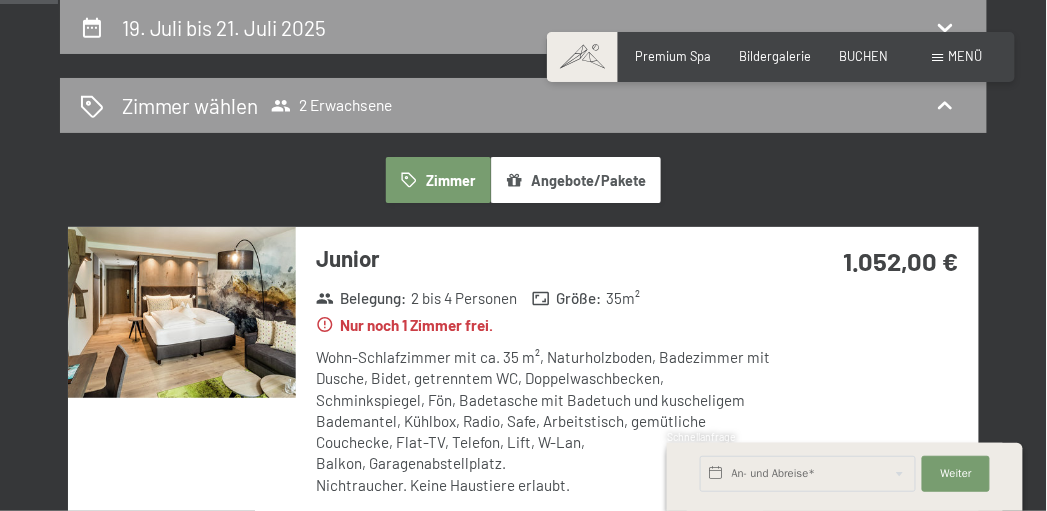 scroll, scrollTop: 0, scrollLeft: 0, axis: both 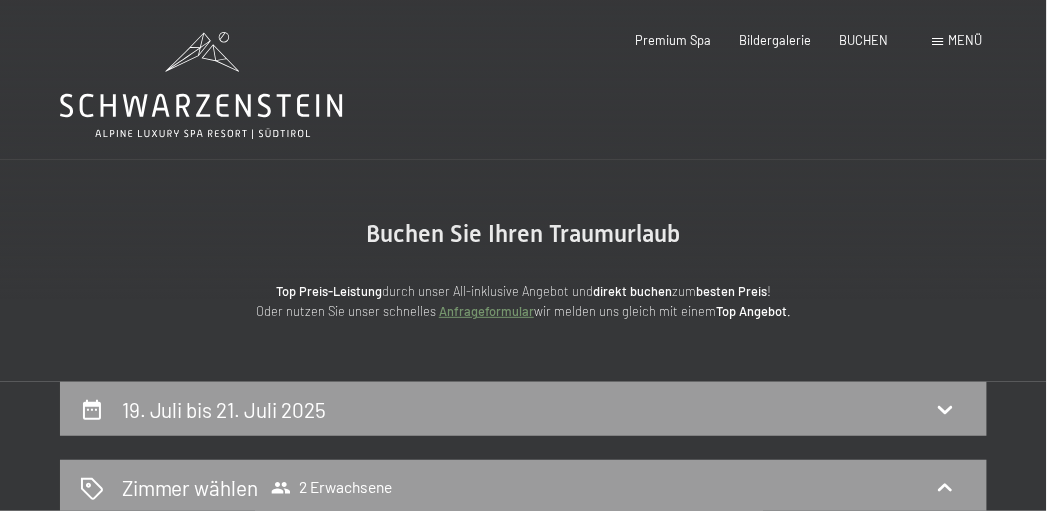 click 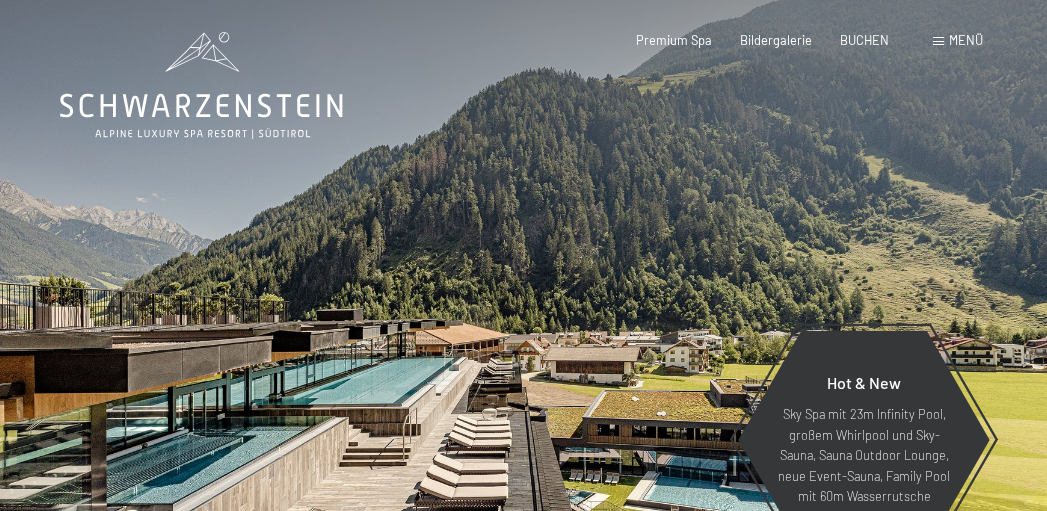 scroll, scrollTop: 0, scrollLeft: 0, axis: both 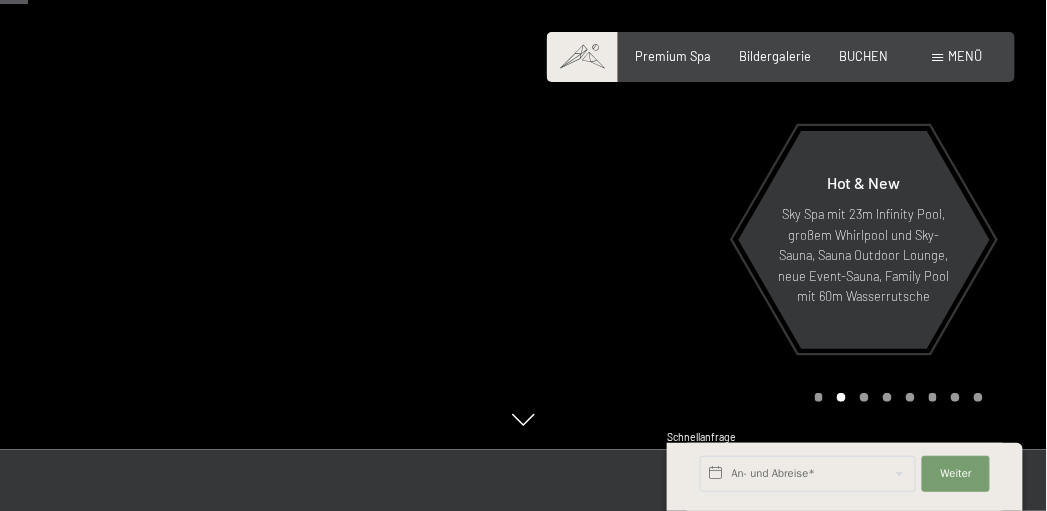 click at bounding box center (864, 397) 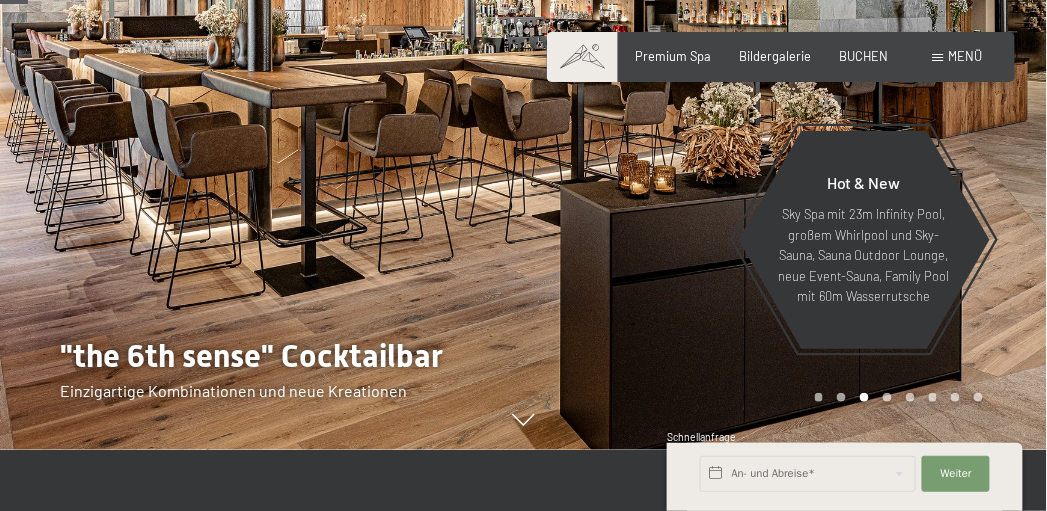 click at bounding box center (895, 397) 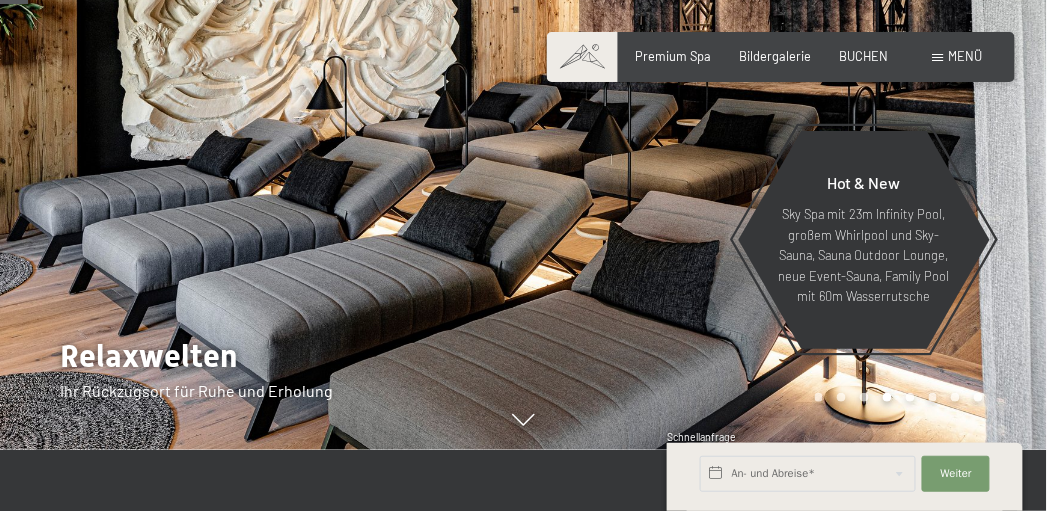click at bounding box center (910, 397) 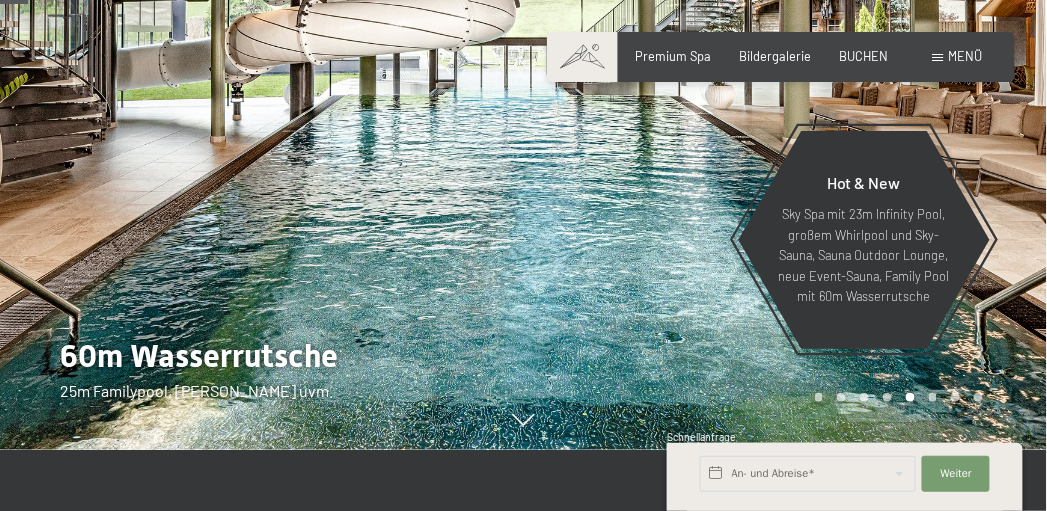 click at bounding box center [933, 397] 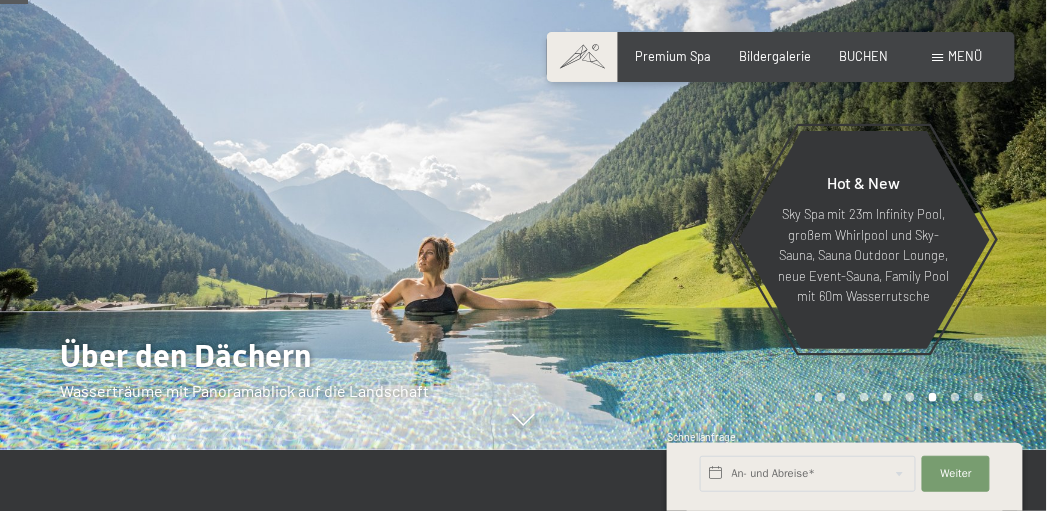 click at bounding box center [955, 397] 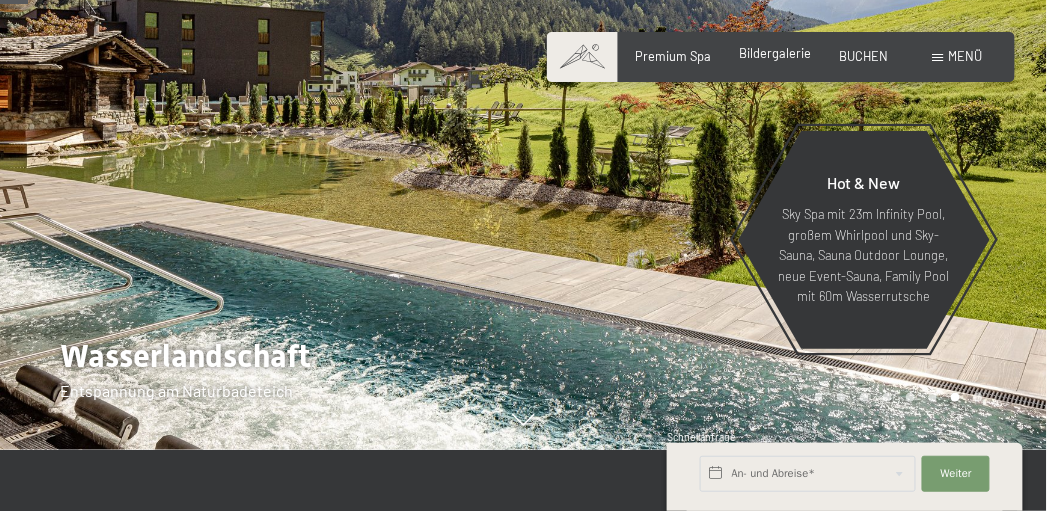 click on "Bildergalerie" at bounding box center (776, 53) 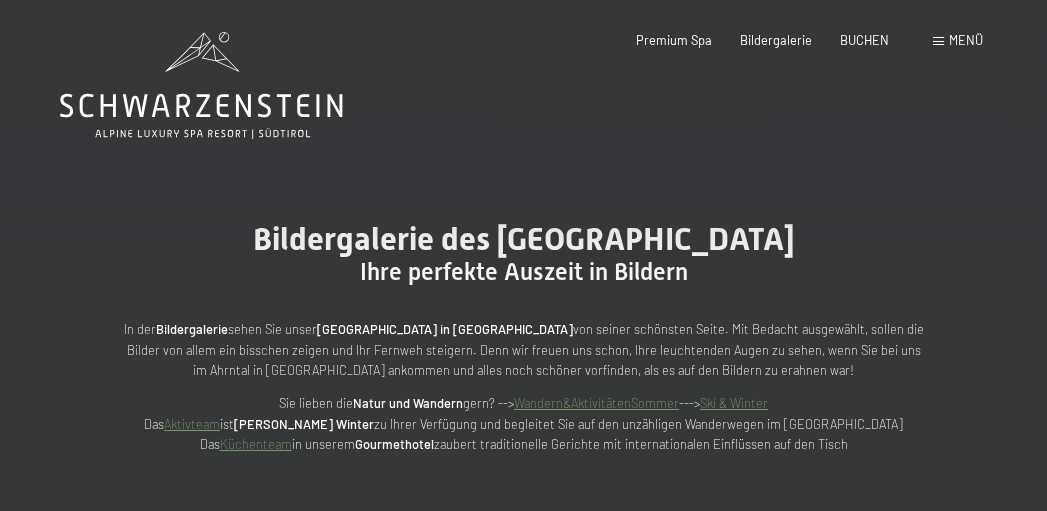 scroll, scrollTop: 0, scrollLeft: 0, axis: both 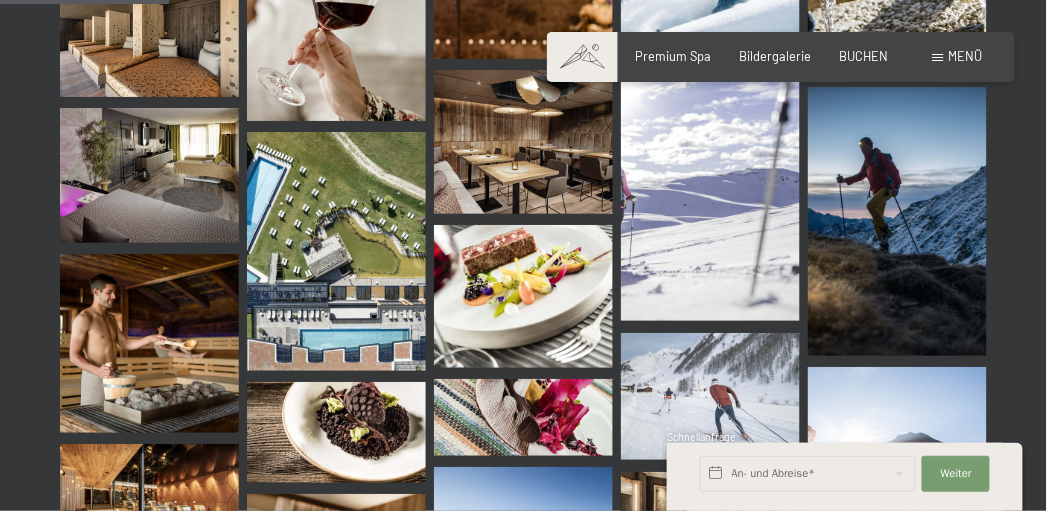 click at bounding box center [336, 251] 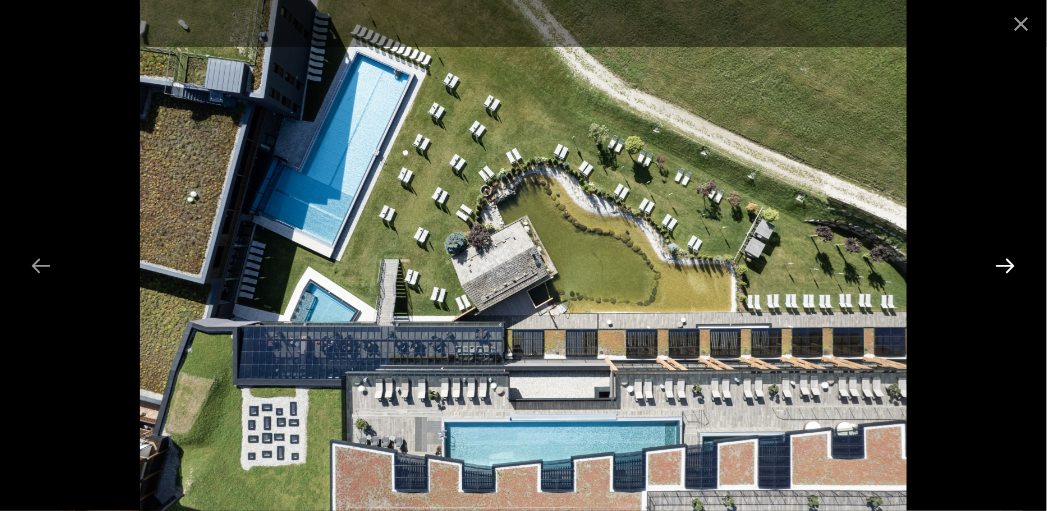 click at bounding box center [1006, 265] 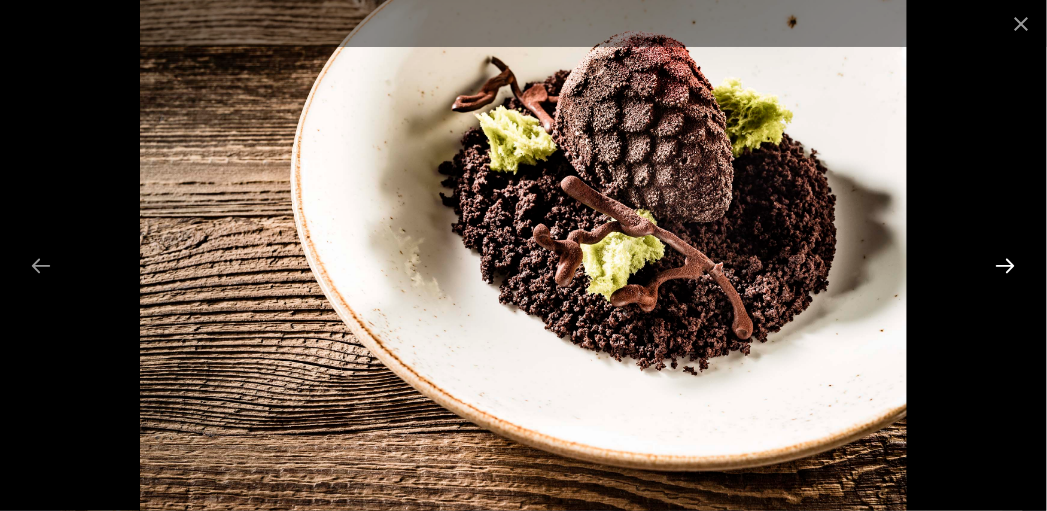 click at bounding box center (1006, 265) 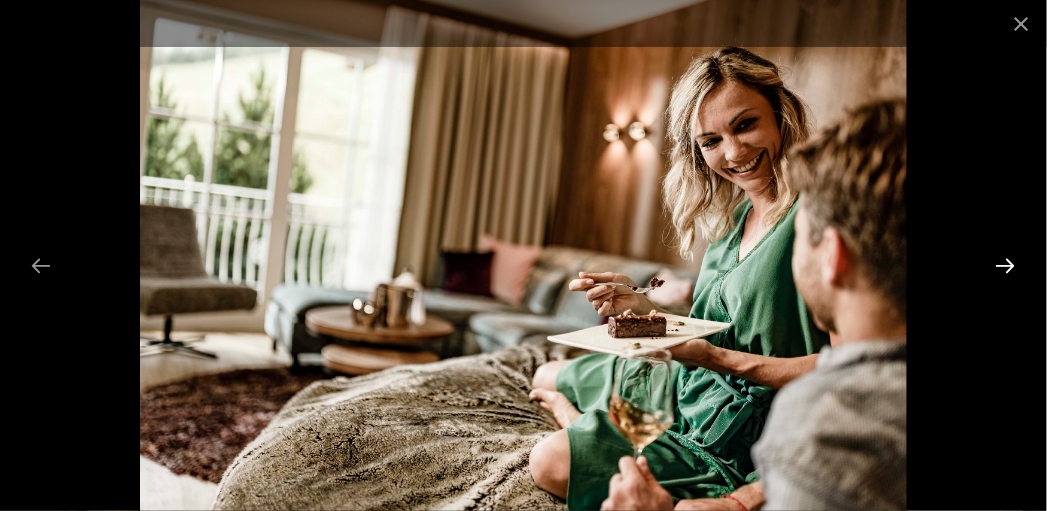 click at bounding box center [1006, 265] 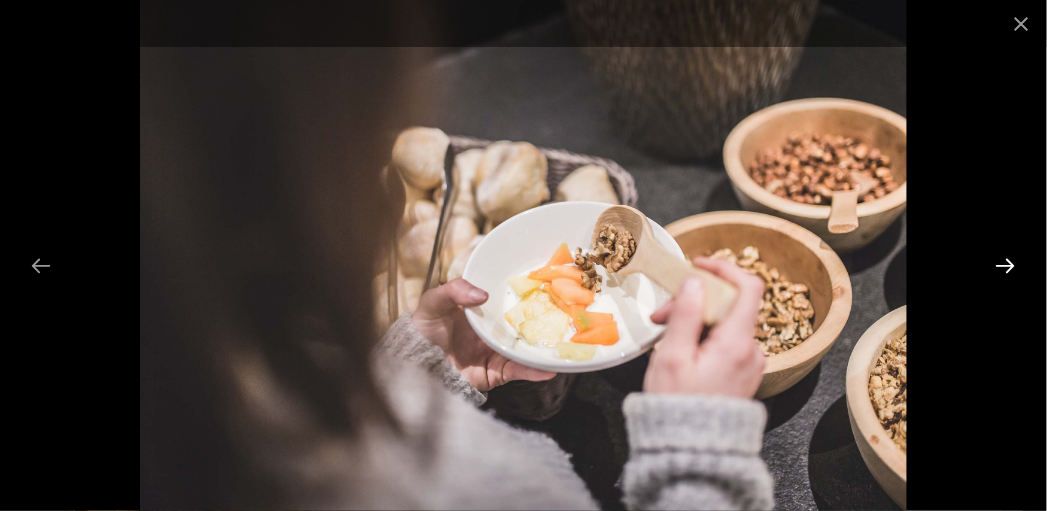 click at bounding box center [1006, 265] 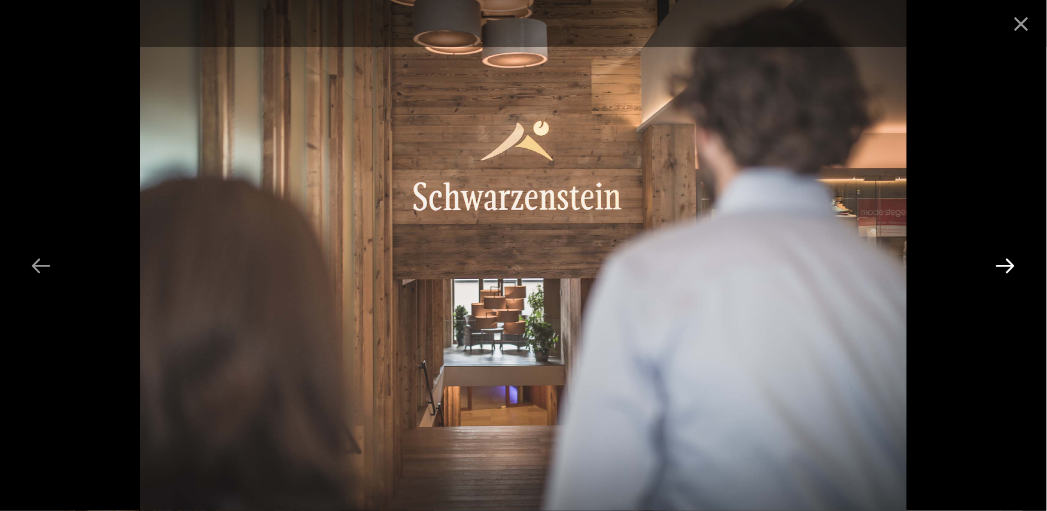 click at bounding box center [1006, 265] 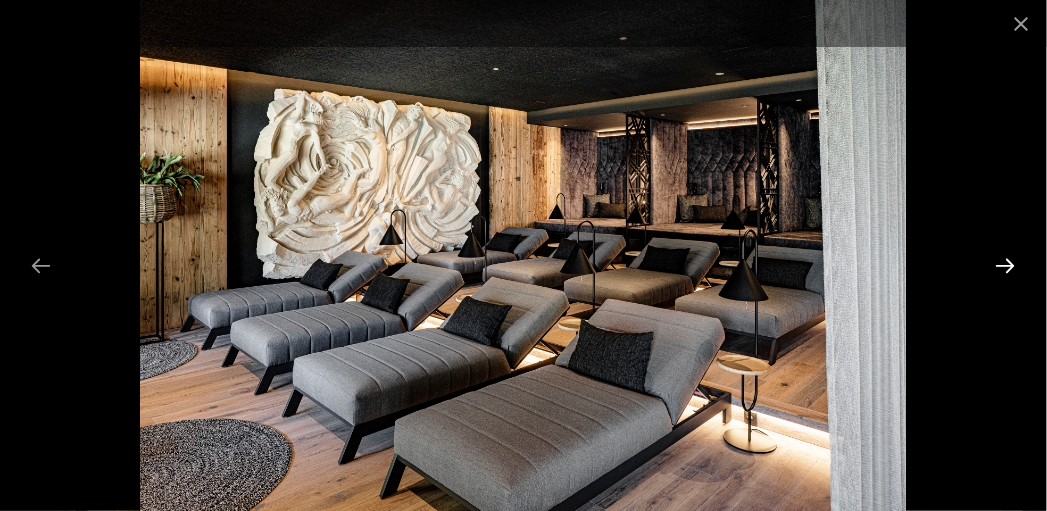 click at bounding box center (1006, 265) 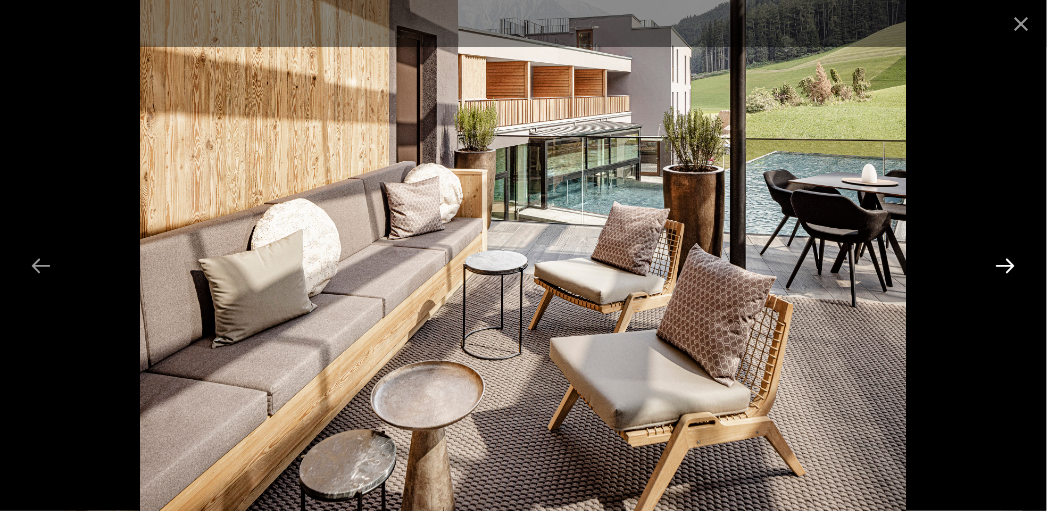 click at bounding box center [1006, 265] 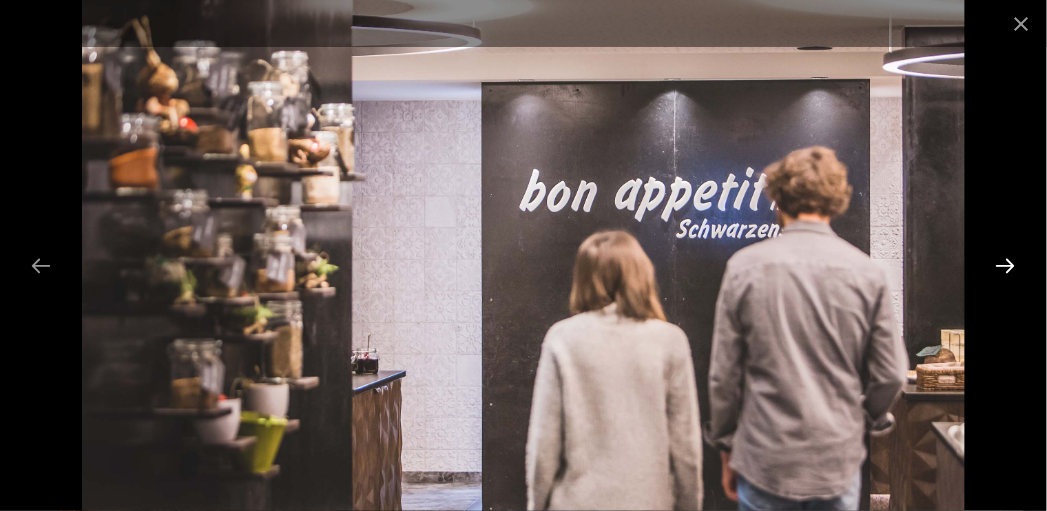 click at bounding box center [1006, 265] 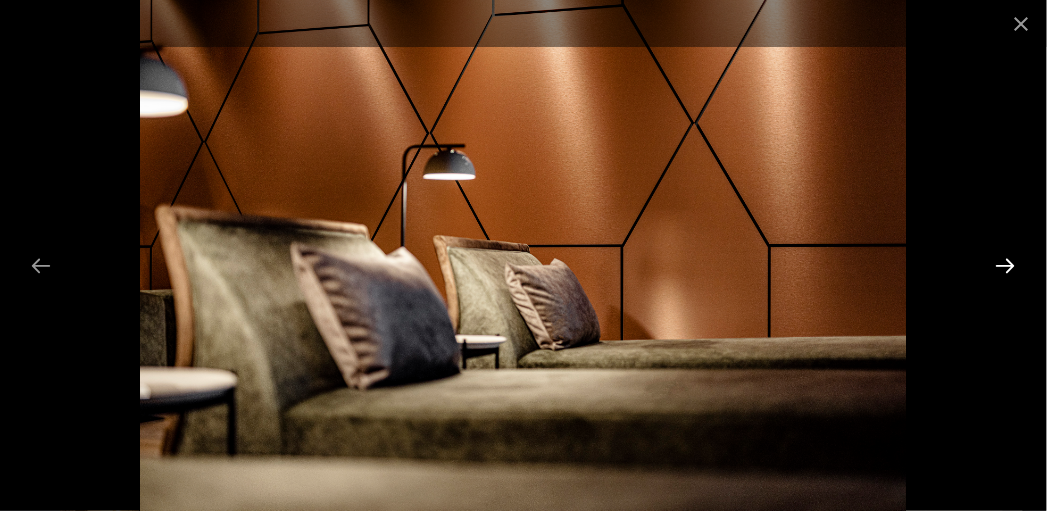 click at bounding box center (1006, 265) 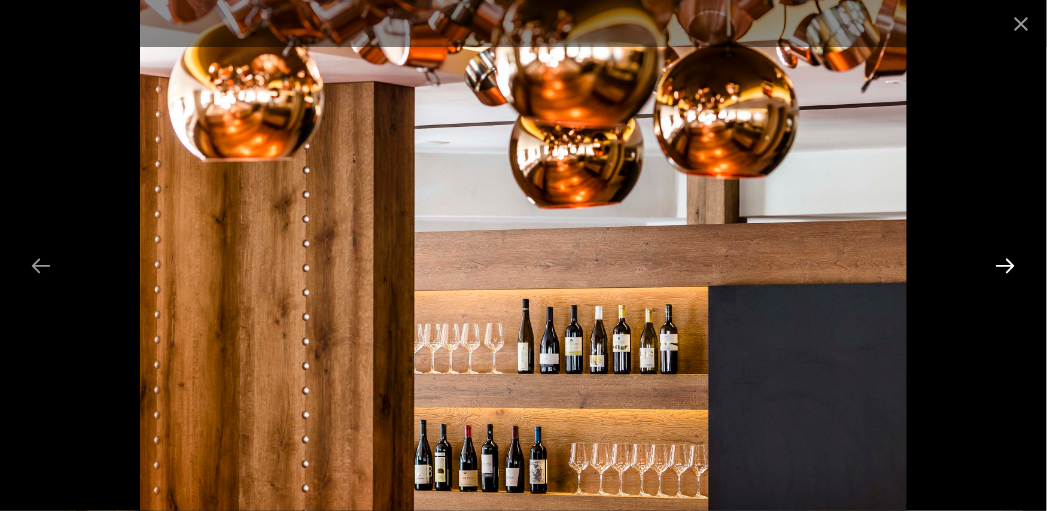 click at bounding box center [1006, 265] 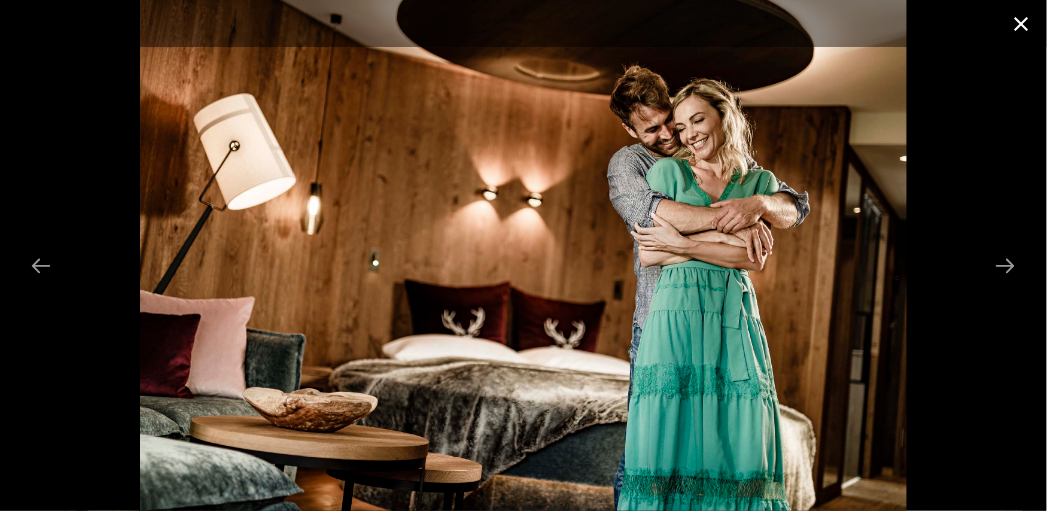 click at bounding box center (1022, 23) 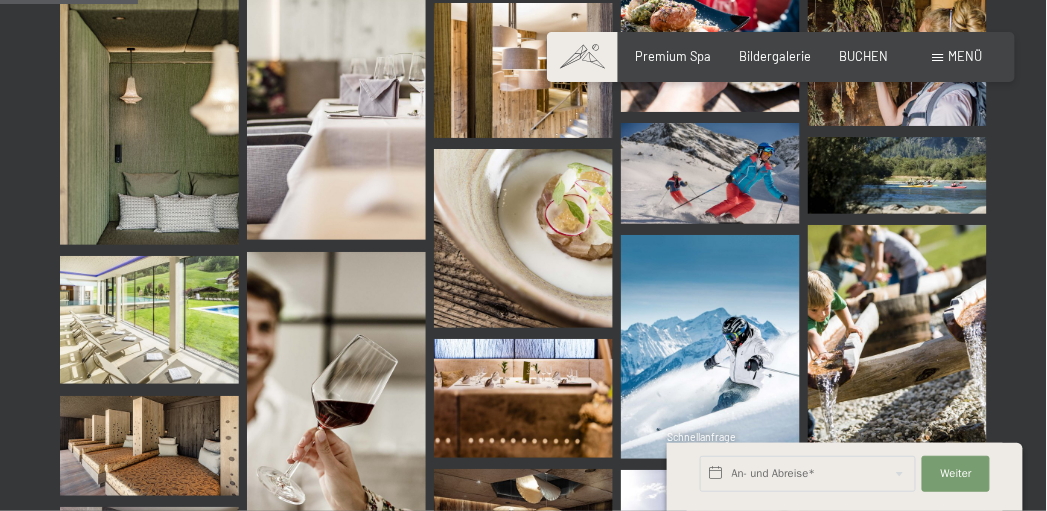 scroll, scrollTop: 1599, scrollLeft: 0, axis: vertical 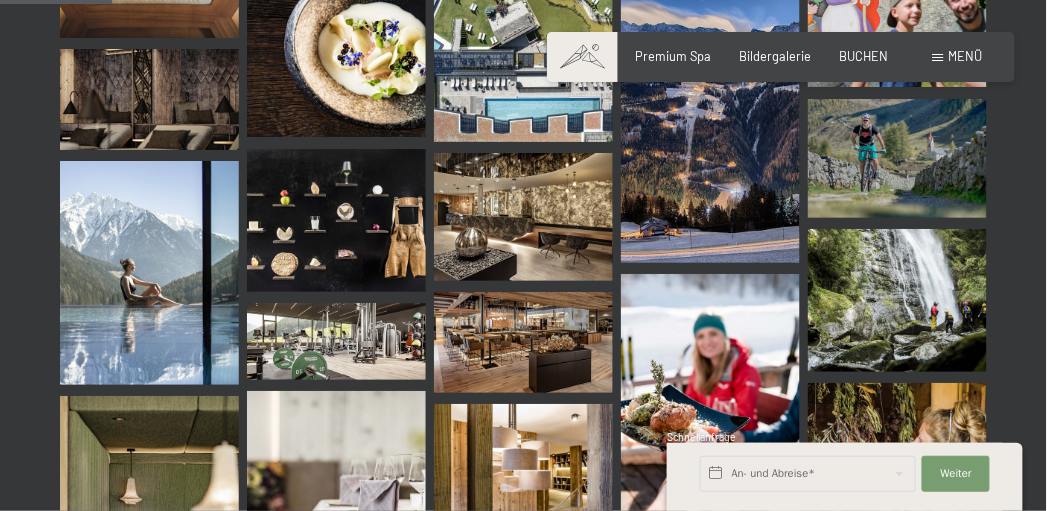 click on "Menü" at bounding box center (966, 56) 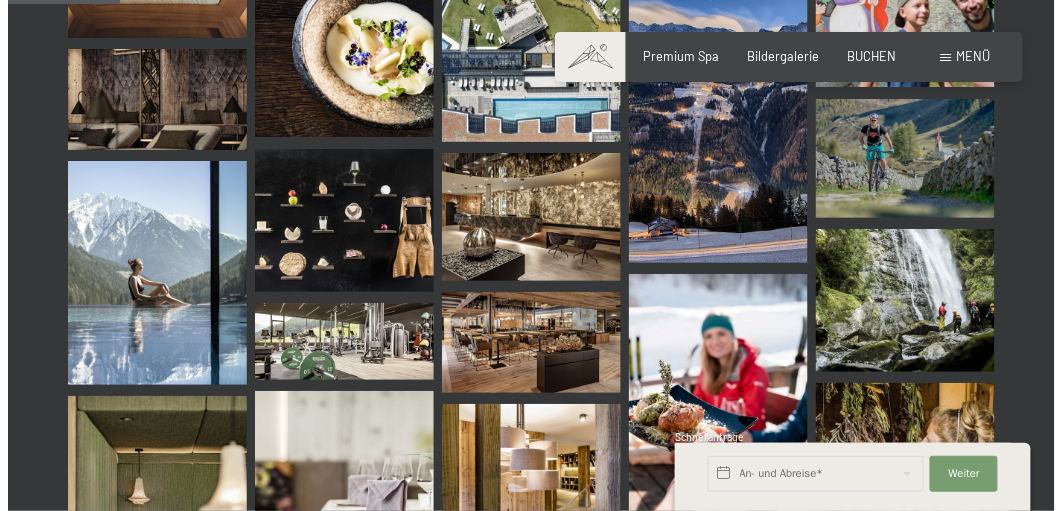 scroll, scrollTop: 1612, scrollLeft: 0, axis: vertical 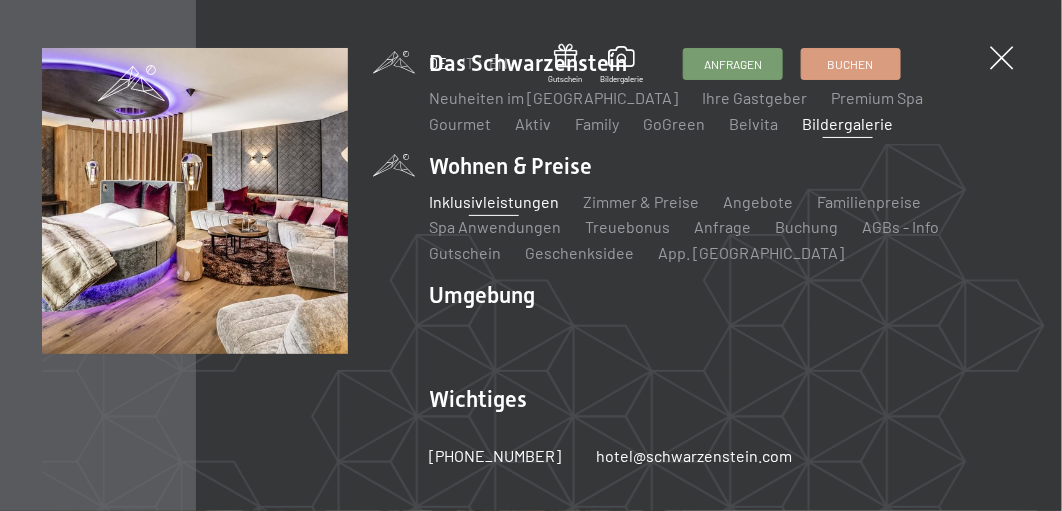 click on "Inklusivleistungen" at bounding box center [494, 201] 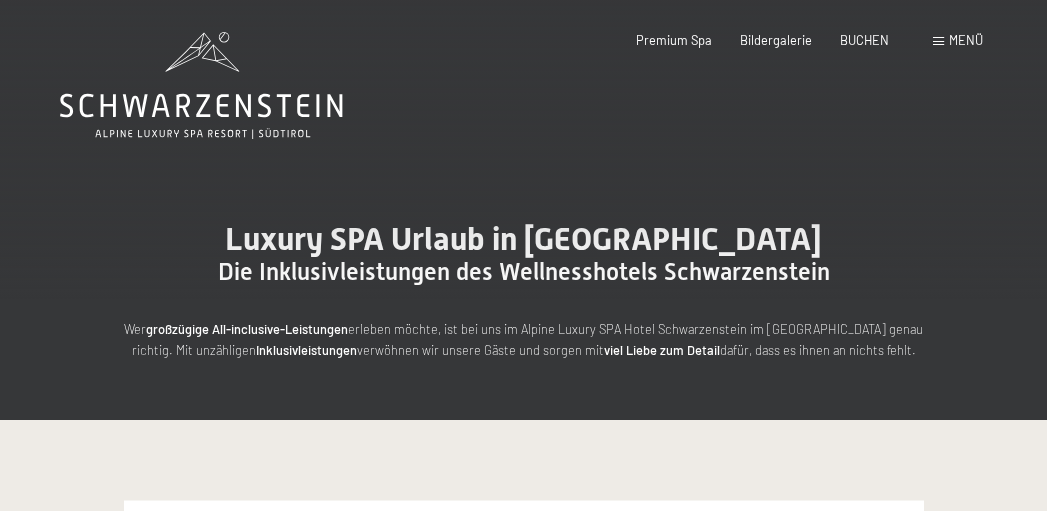 scroll, scrollTop: 0, scrollLeft: 0, axis: both 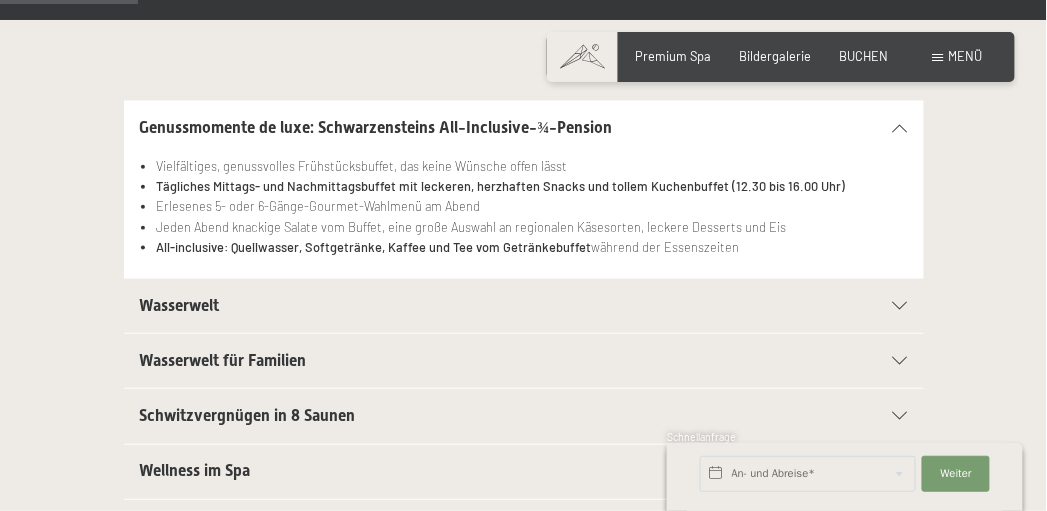 click on "Wasserwelt" at bounding box center (485, 306) 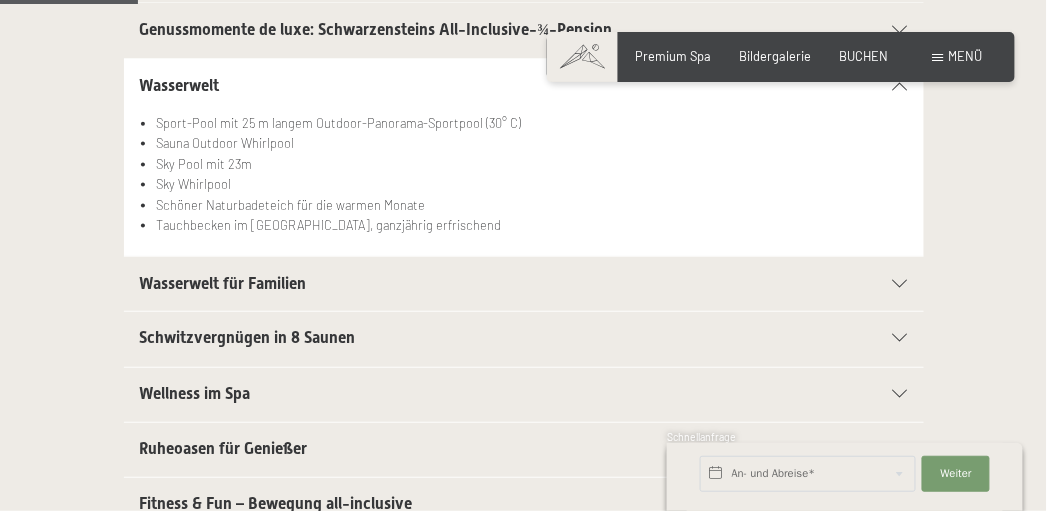 scroll, scrollTop: 599, scrollLeft: 0, axis: vertical 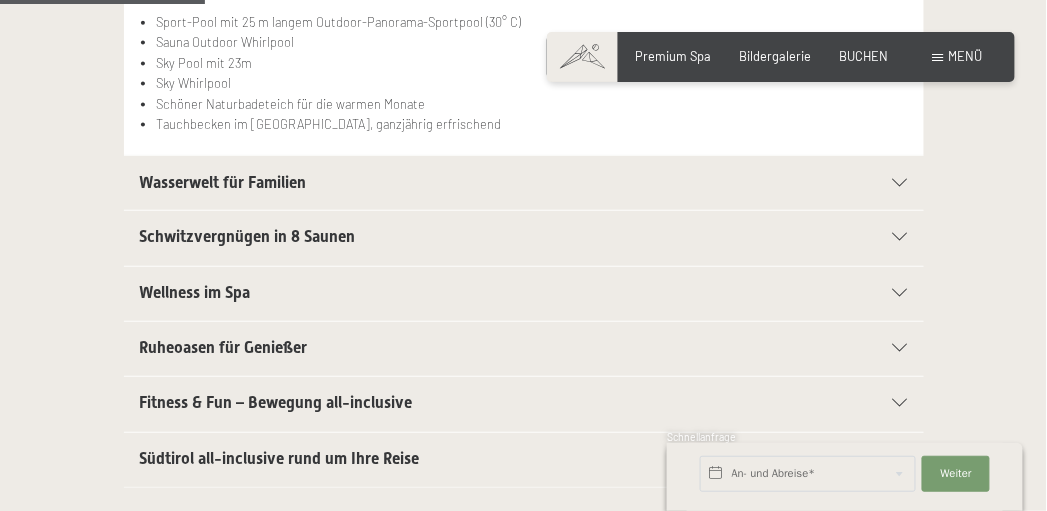 click on "Wasserwelt für Familien" at bounding box center (485, 183) 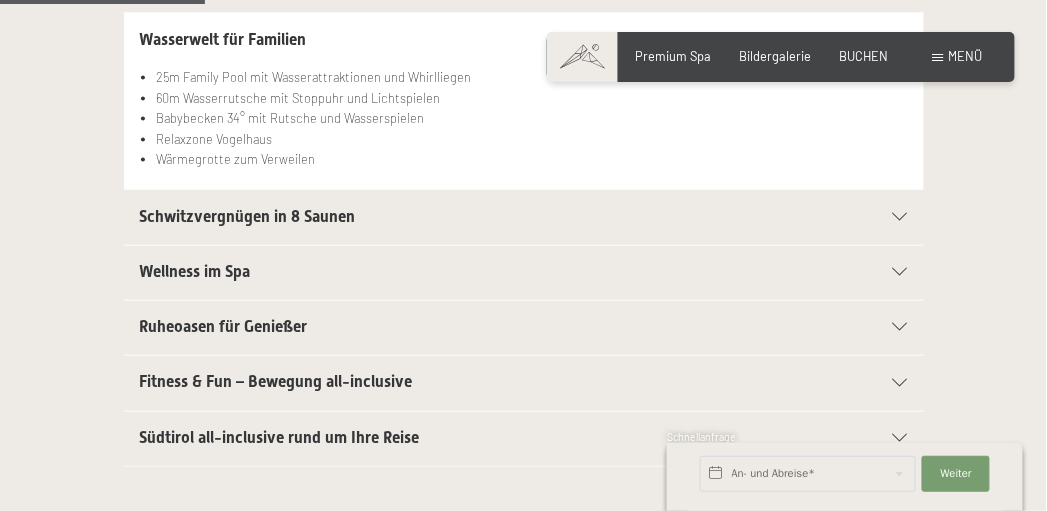 click on "Schwitzvergnügen in 8 Saunen" at bounding box center (485, 217) 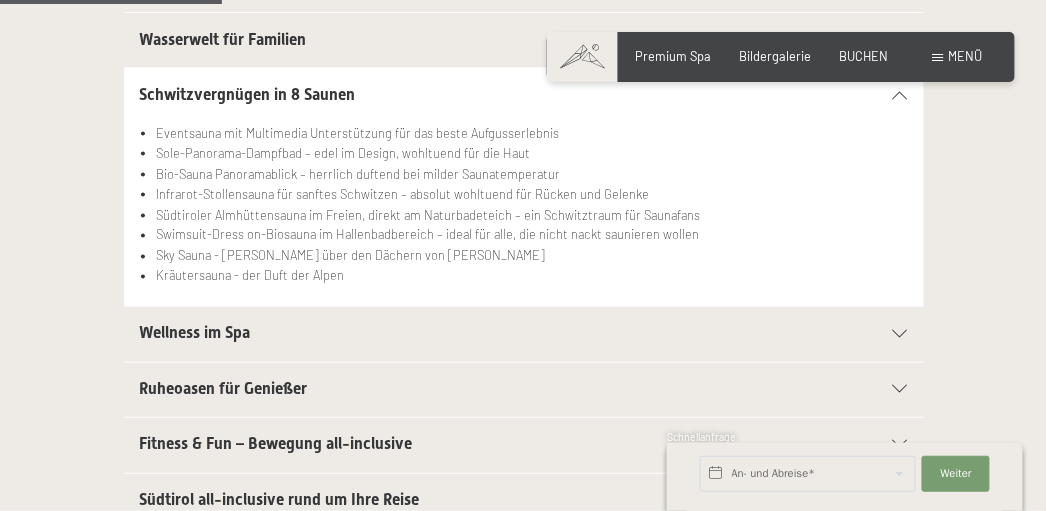 scroll, scrollTop: 699, scrollLeft: 0, axis: vertical 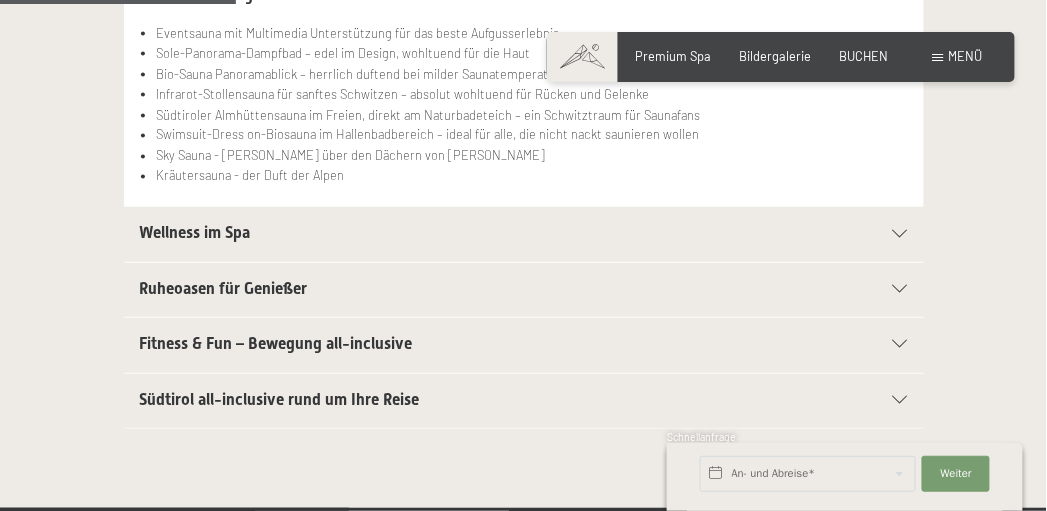 click on "Wellness im Spa" at bounding box center (485, 234) 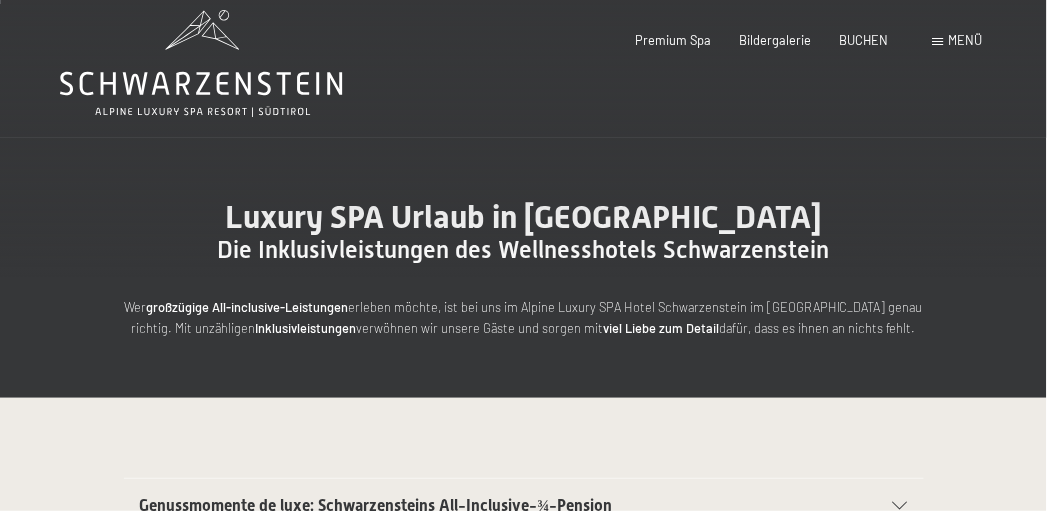 scroll, scrollTop: 0, scrollLeft: 0, axis: both 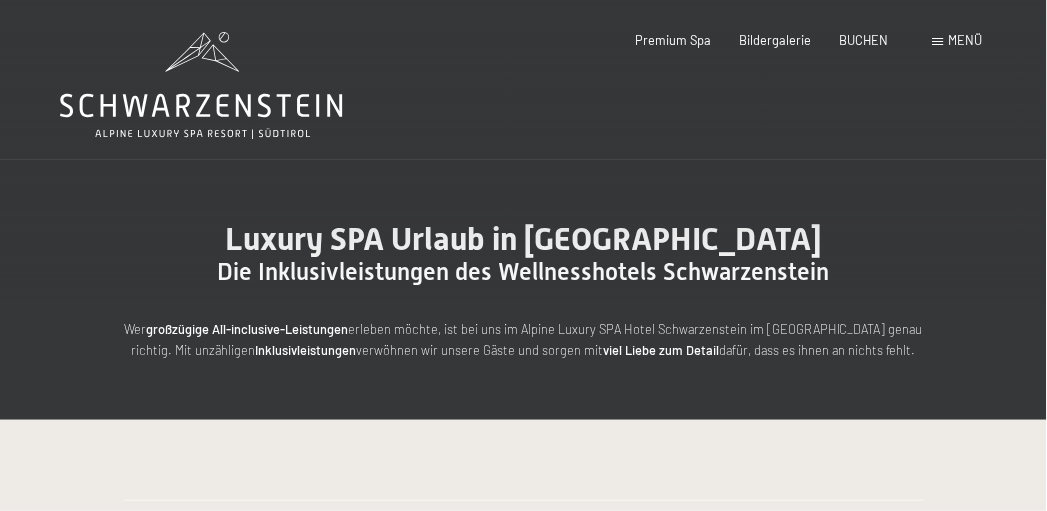 click 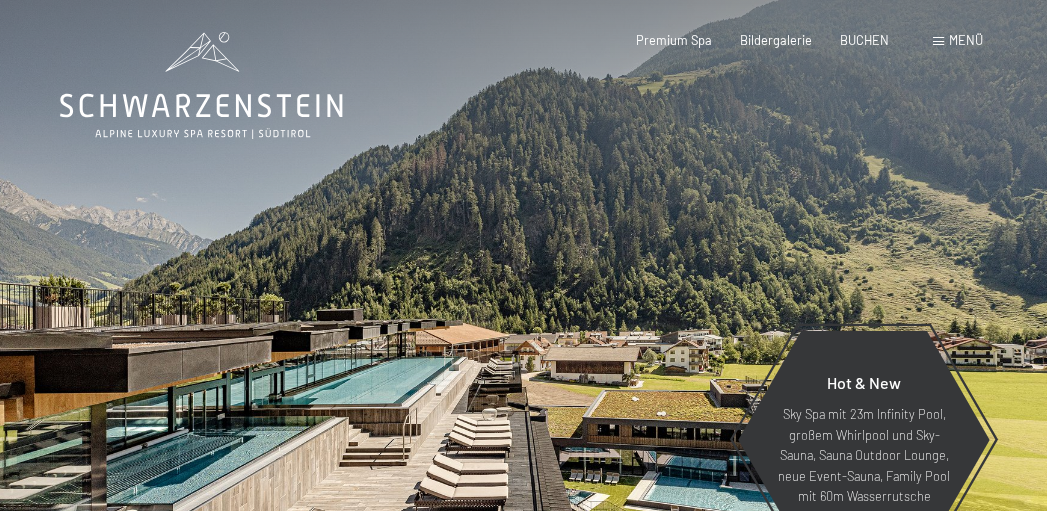 scroll, scrollTop: 0, scrollLeft: 0, axis: both 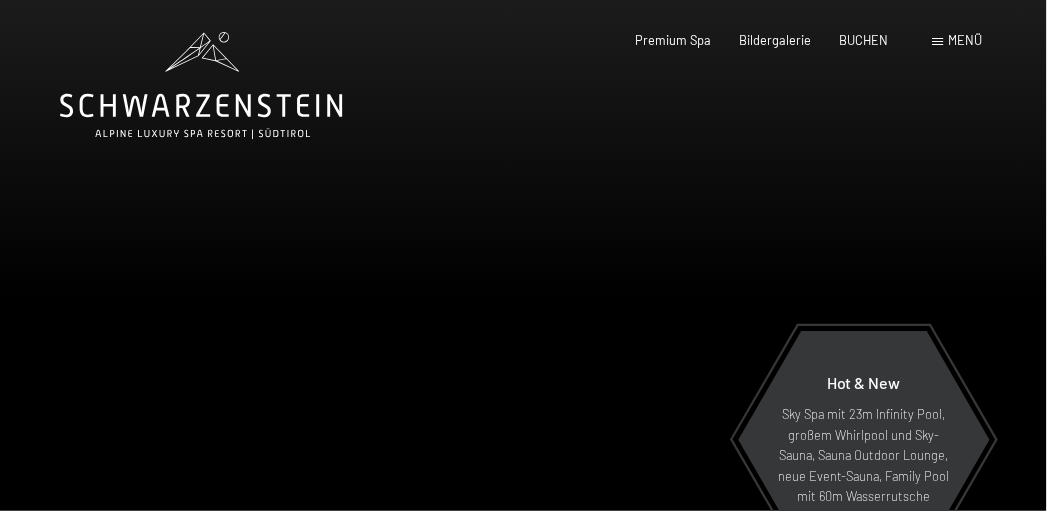 click at bounding box center [938, 41] 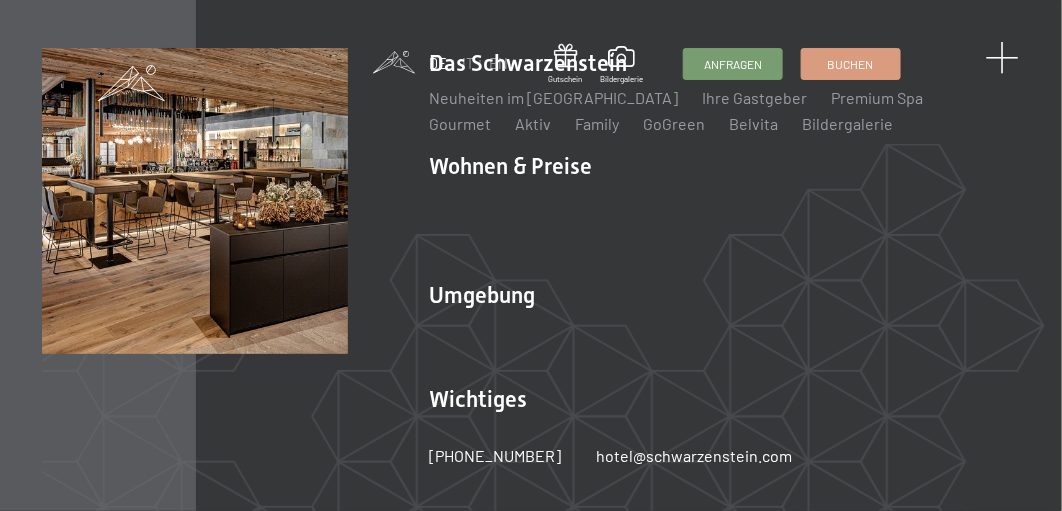click at bounding box center [1001, 58] 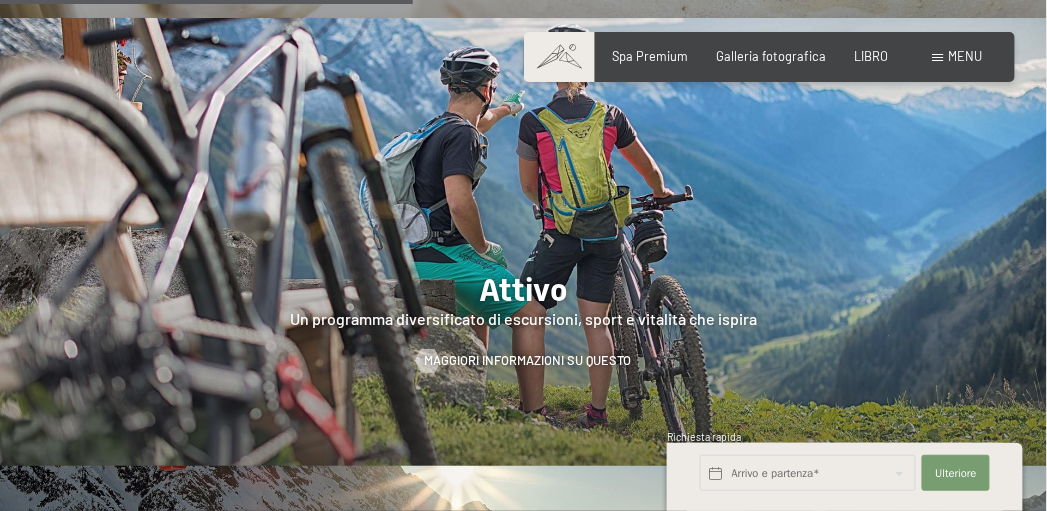 scroll, scrollTop: 3000, scrollLeft: 0, axis: vertical 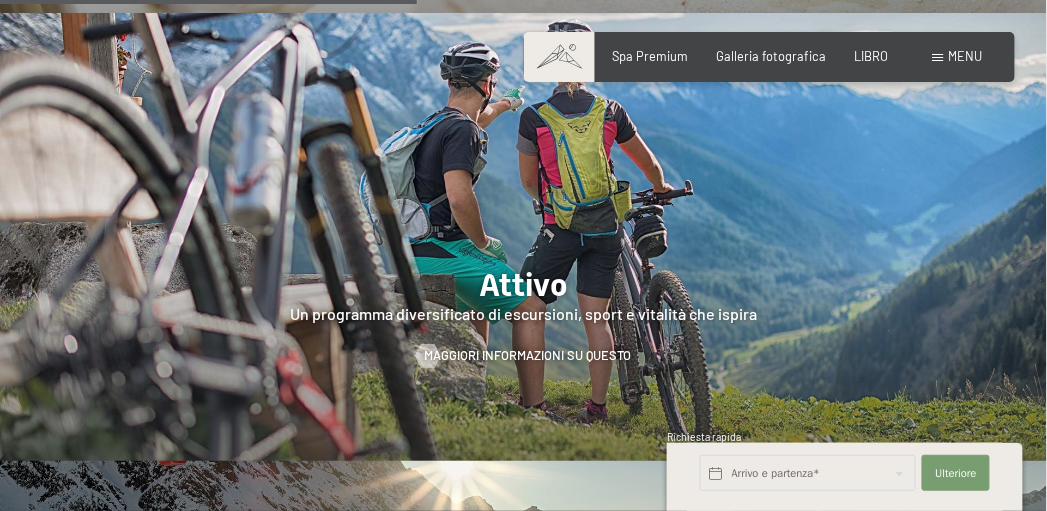 click at bounding box center [523, 237] 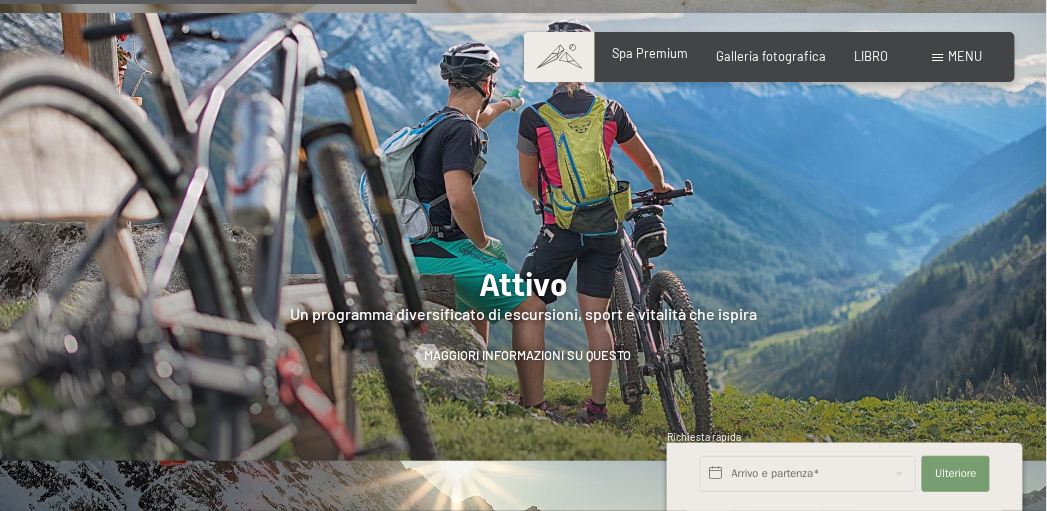 click on "Spa Premium" at bounding box center (651, 53) 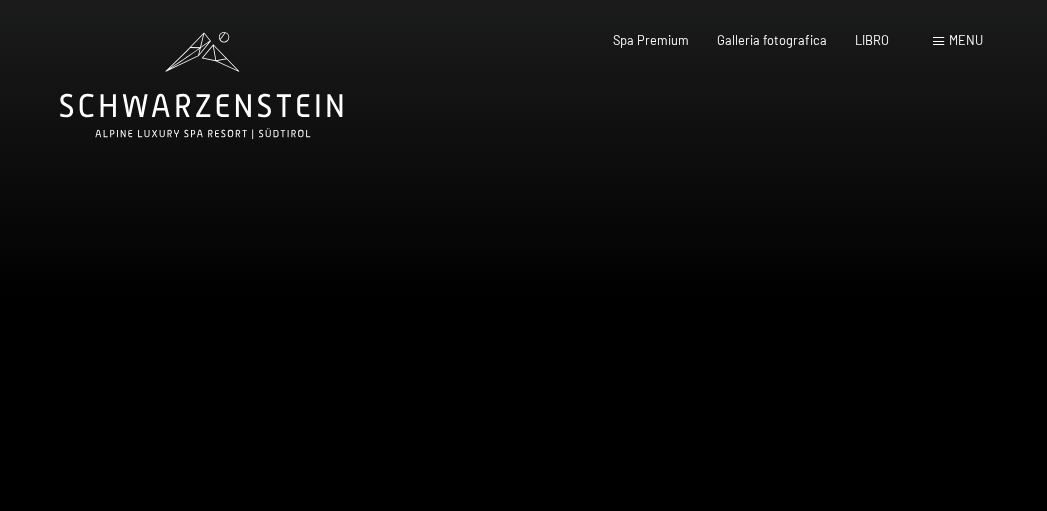 scroll, scrollTop: 0, scrollLeft: 0, axis: both 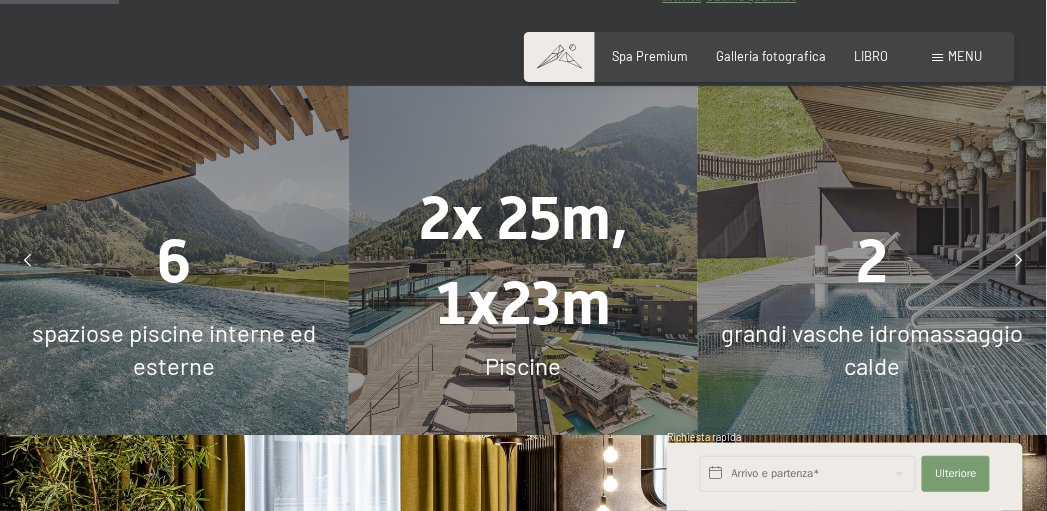 click at bounding box center (1019, 261) 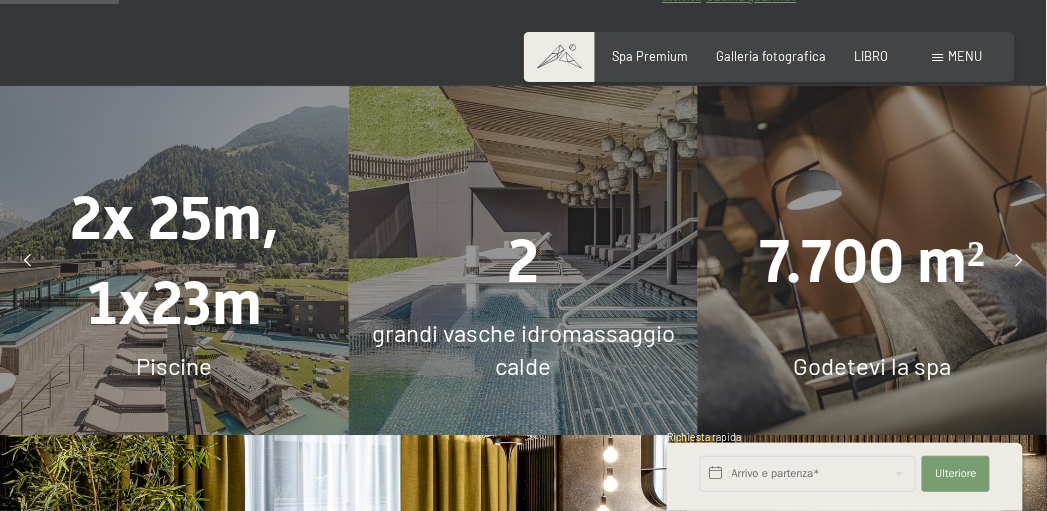 click at bounding box center [1019, 261] 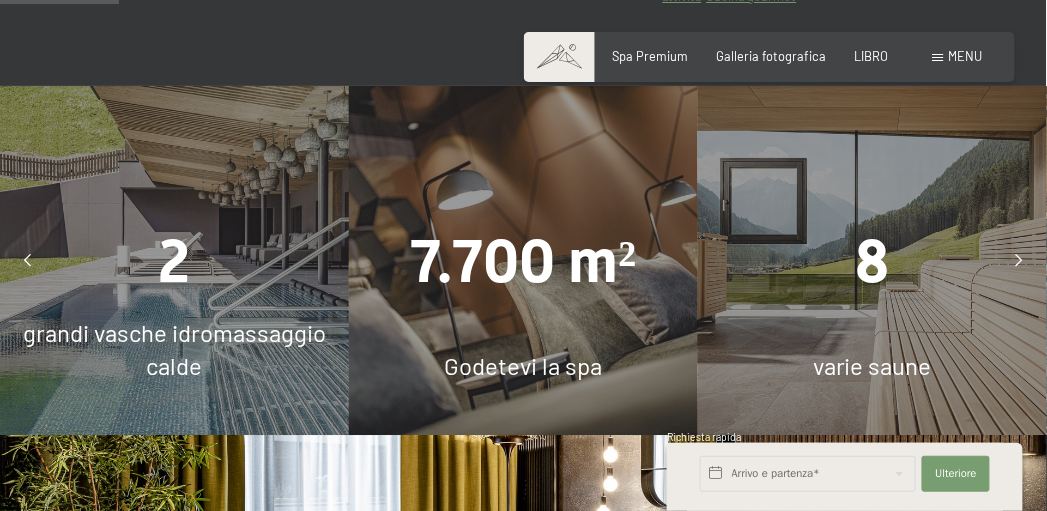 click at bounding box center (1019, 261) 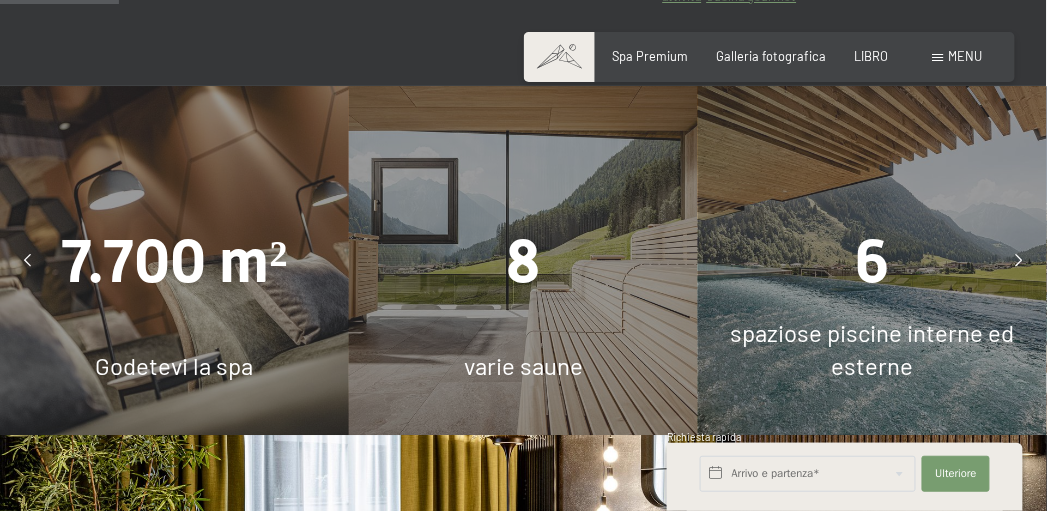 click at bounding box center [1019, 261] 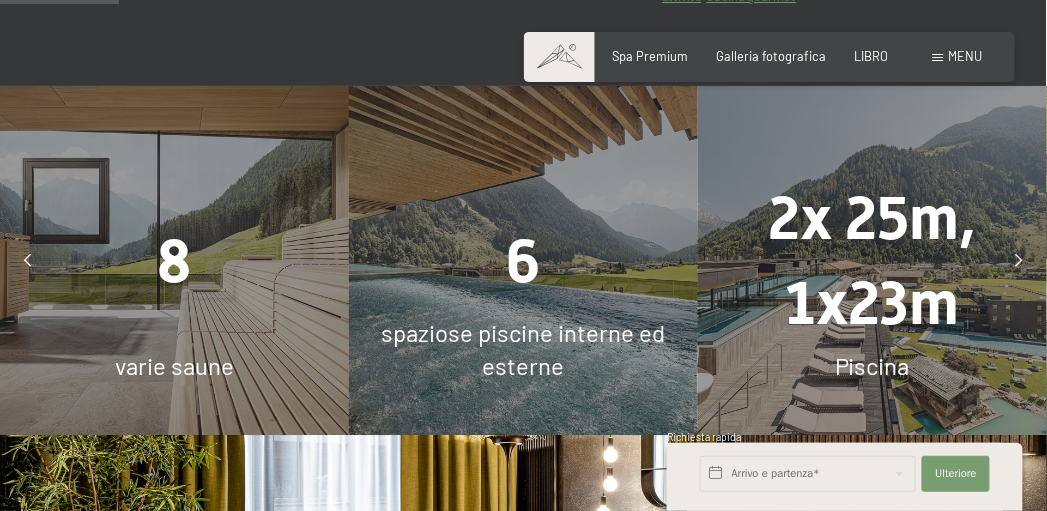 click at bounding box center [1019, 261] 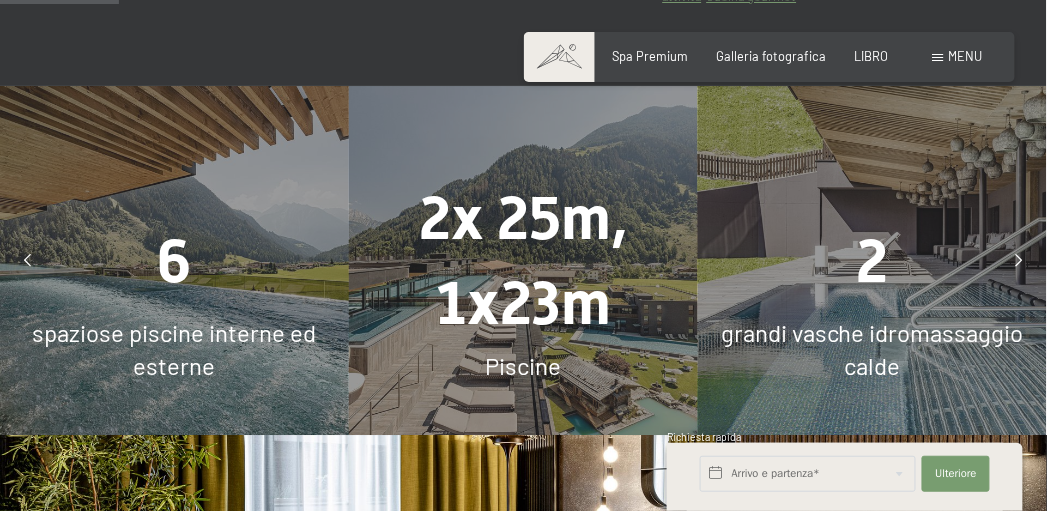 click at bounding box center (1019, 261) 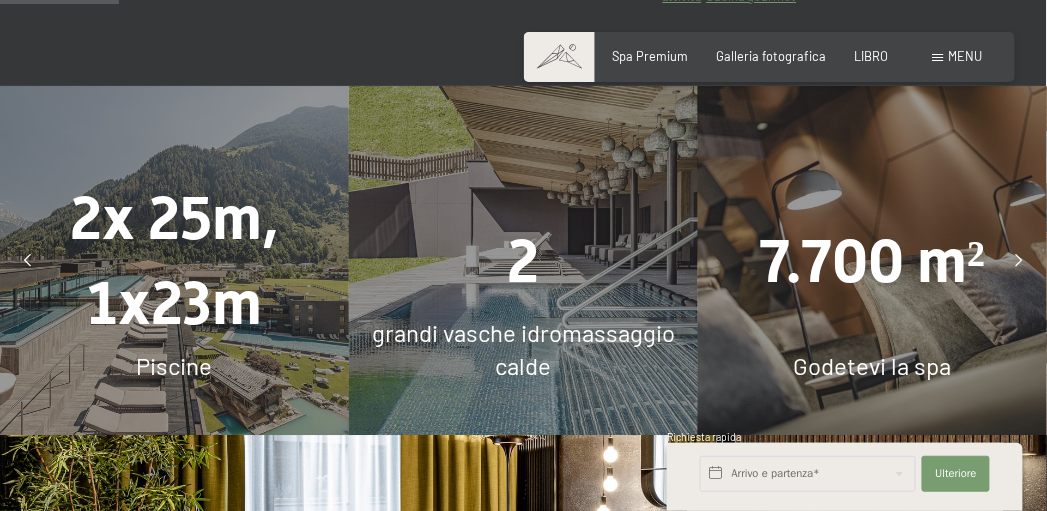 click at bounding box center [1019, 261] 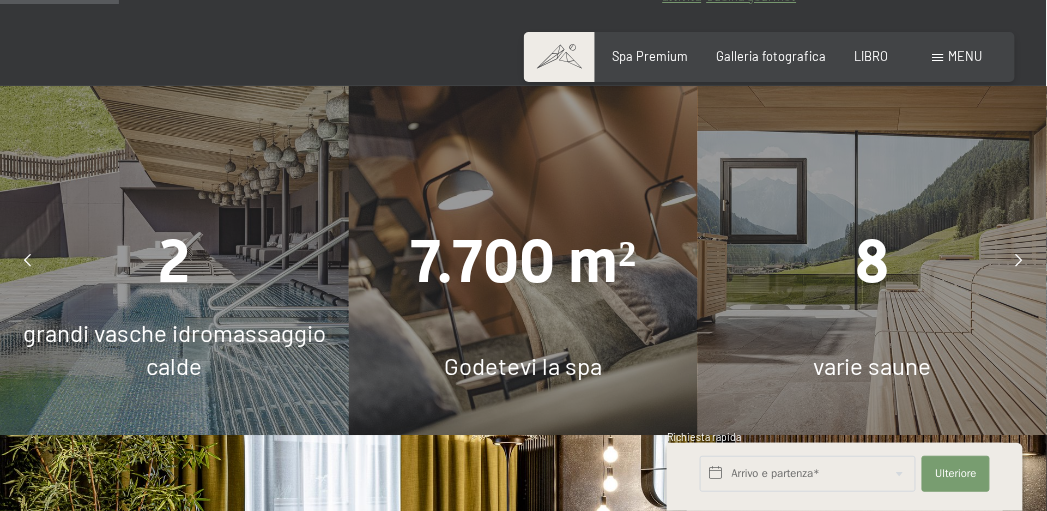 click at bounding box center (1019, 261) 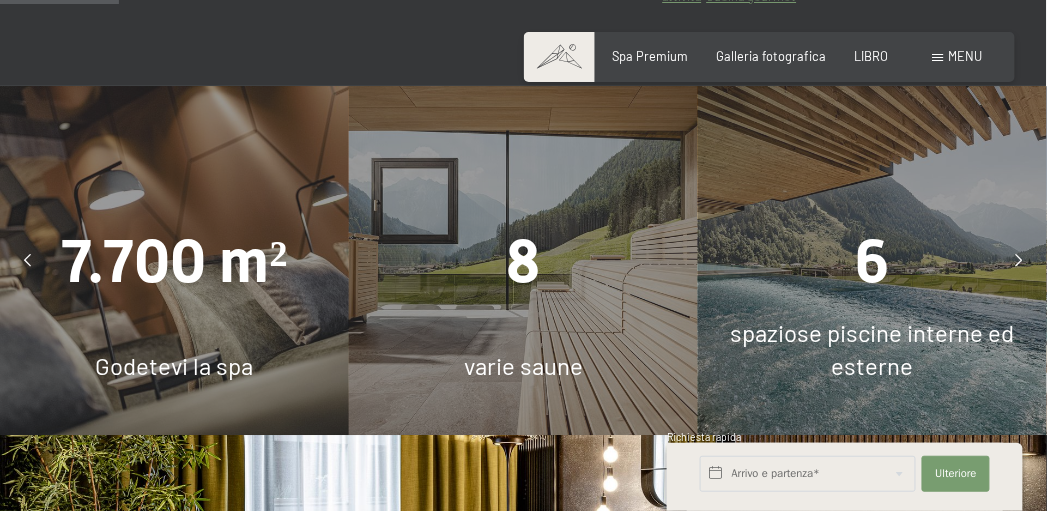 click at bounding box center (1019, 261) 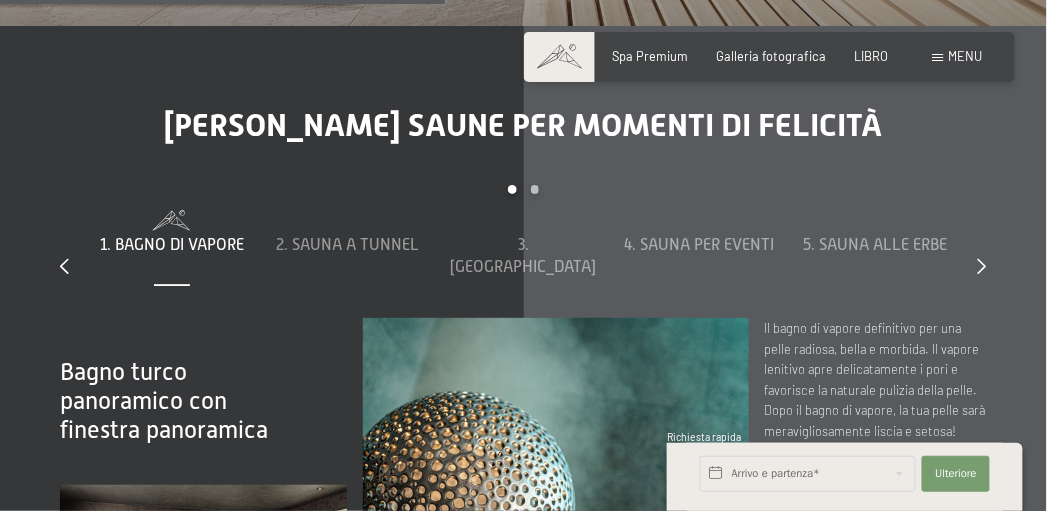 scroll, scrollTop: 4500, scrollLeft: 0, axis: vertical 